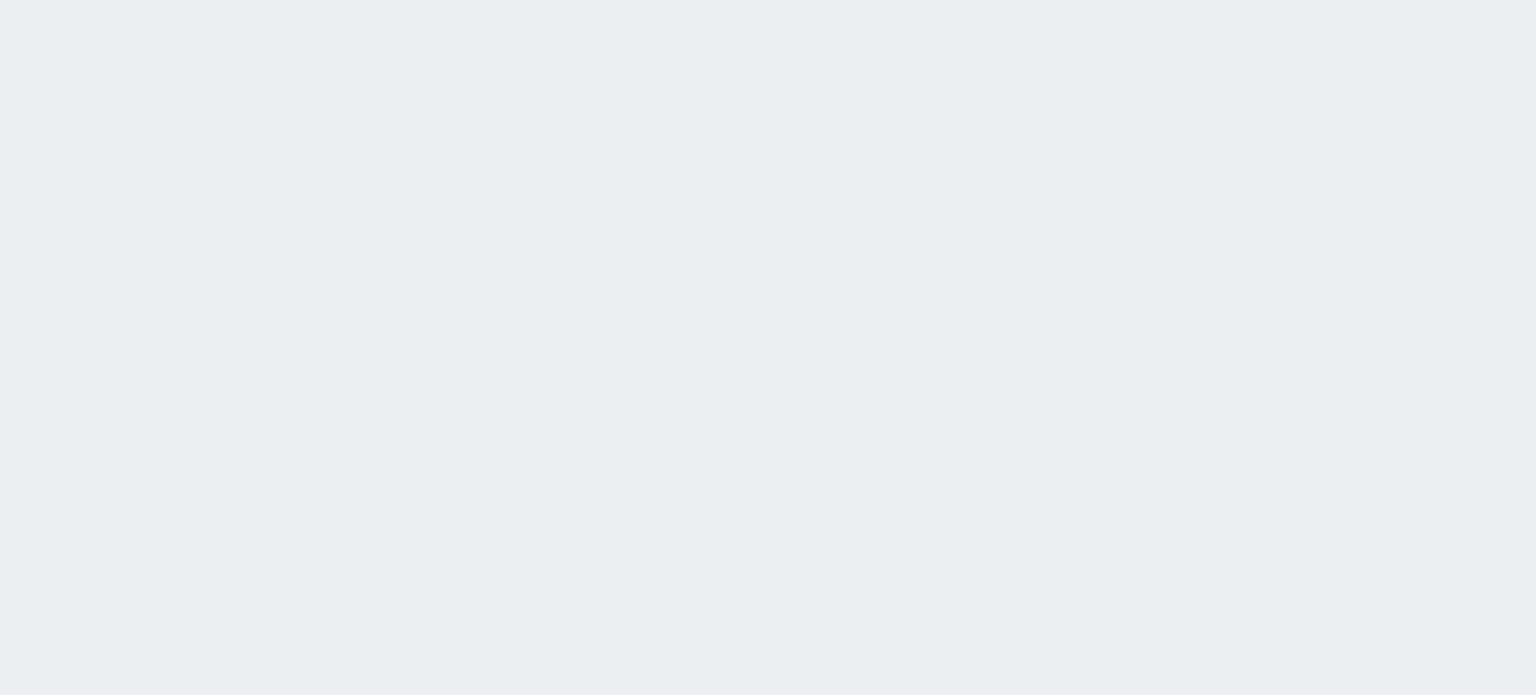 scroll, scrollTop: 0, scrollLeft: 0, axis: both 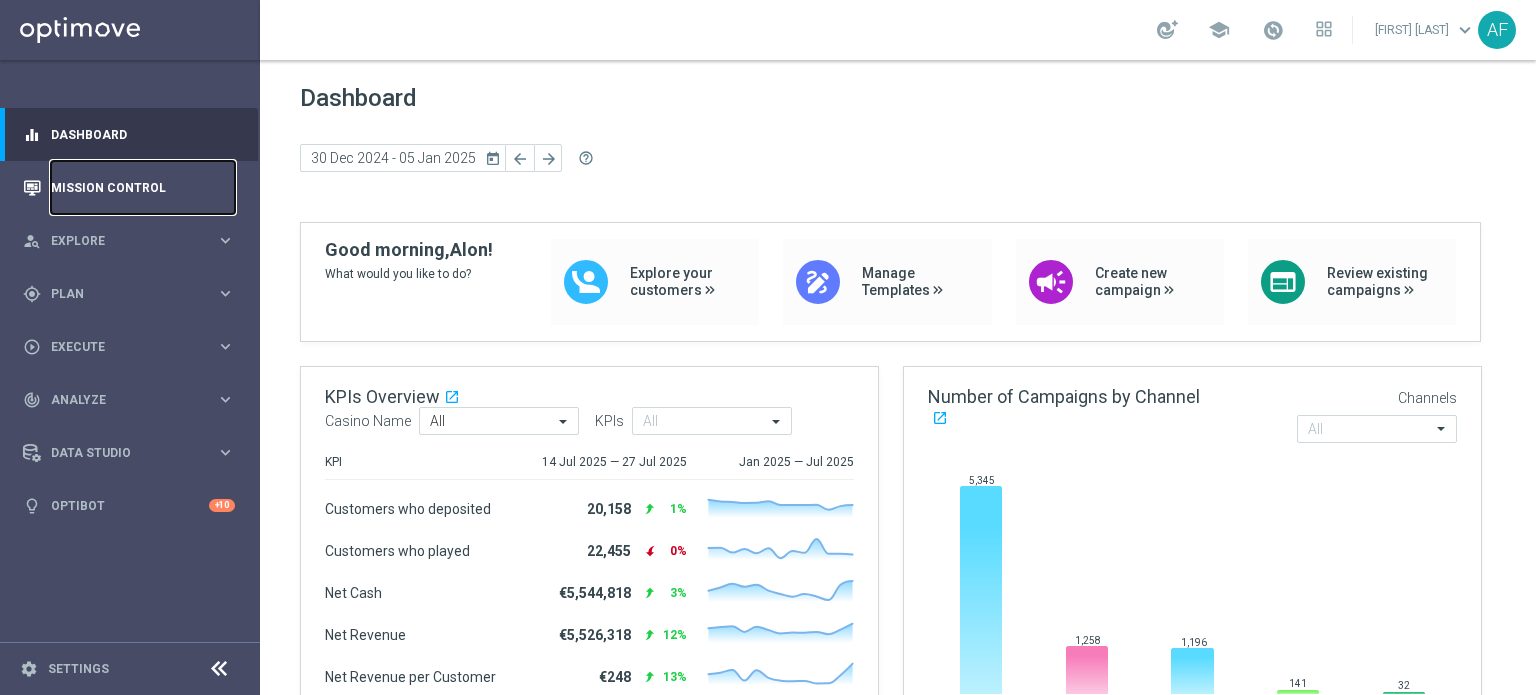 click on "Mission Control" at bounding box center [143, 187] 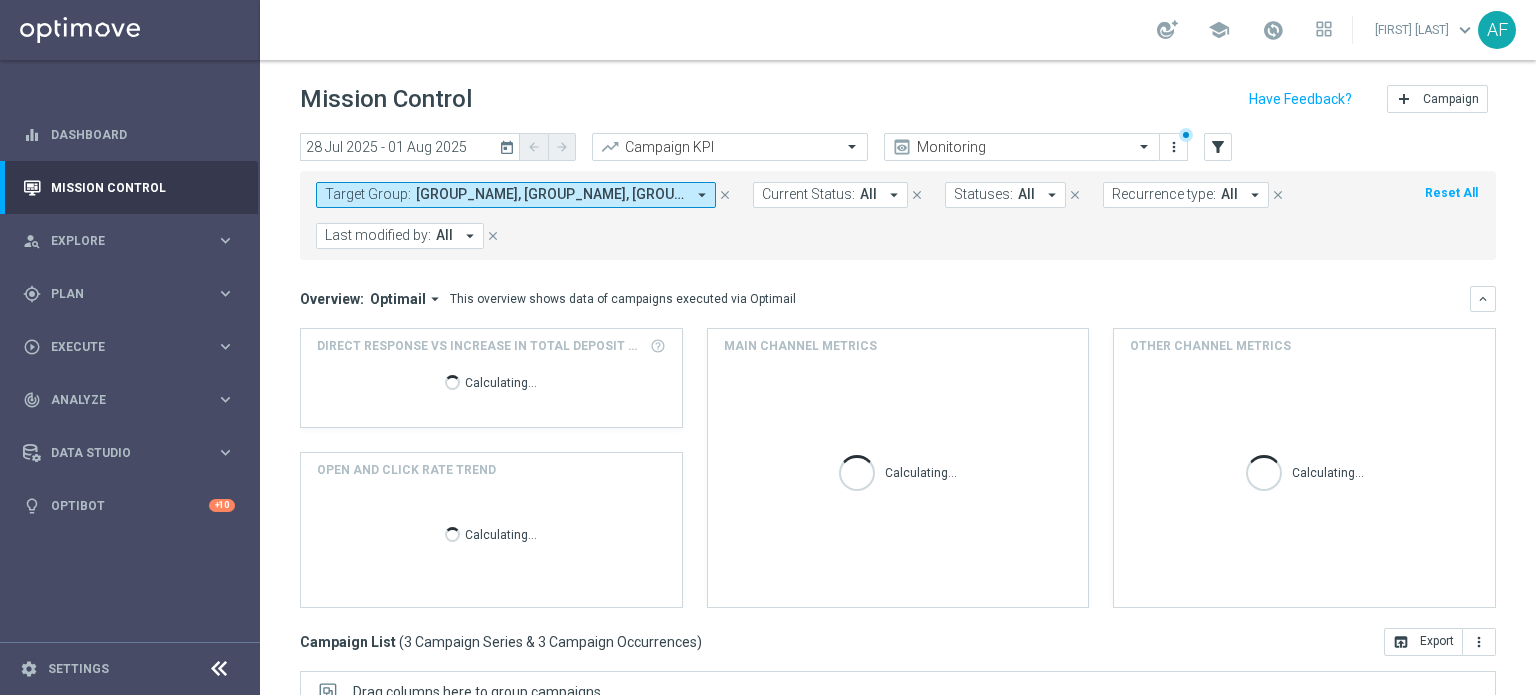 click on "[GROUP_NAME], [GROUP_NAME], [GROUP_NAME]" at bounding box center (550, 194) 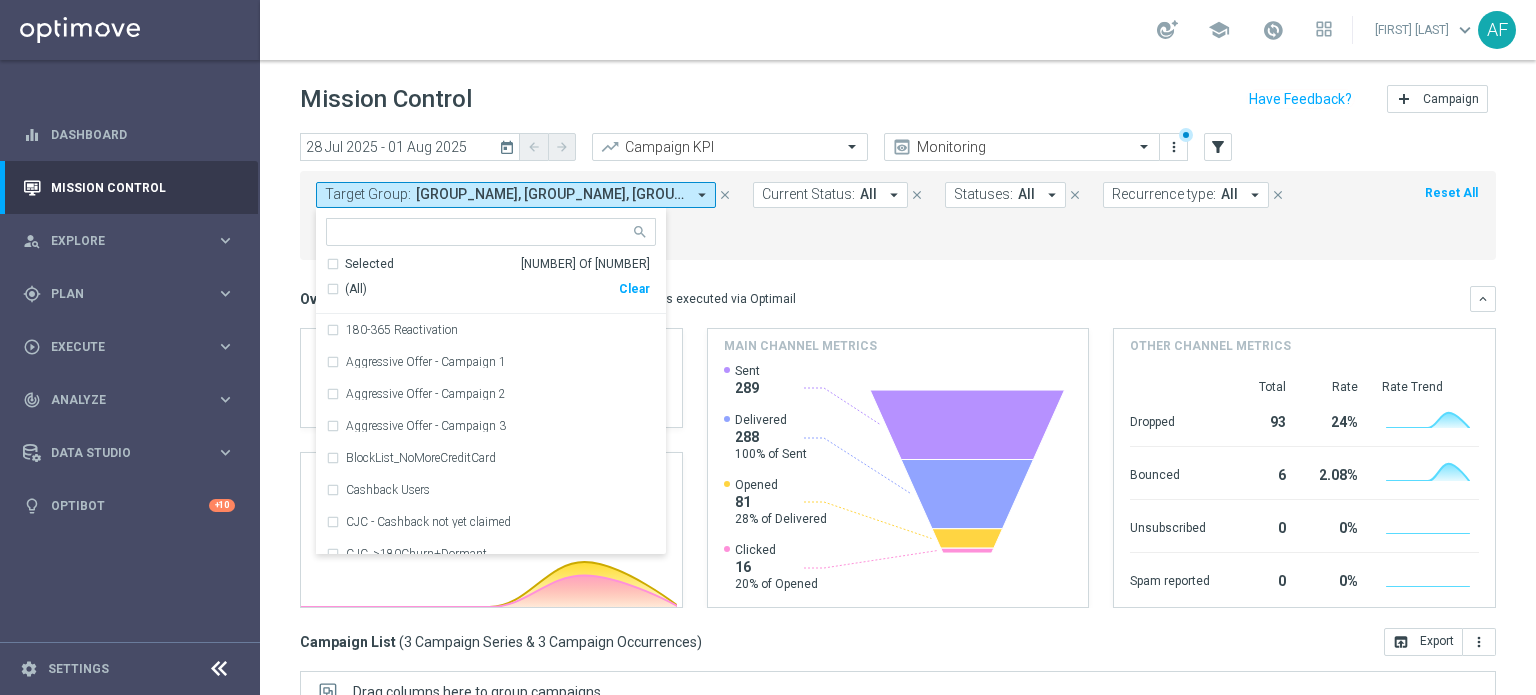 click on "[GROUP_NAME], [GROUP_NAME], [GROUP_NAME]" at bounding box center [550, 194] 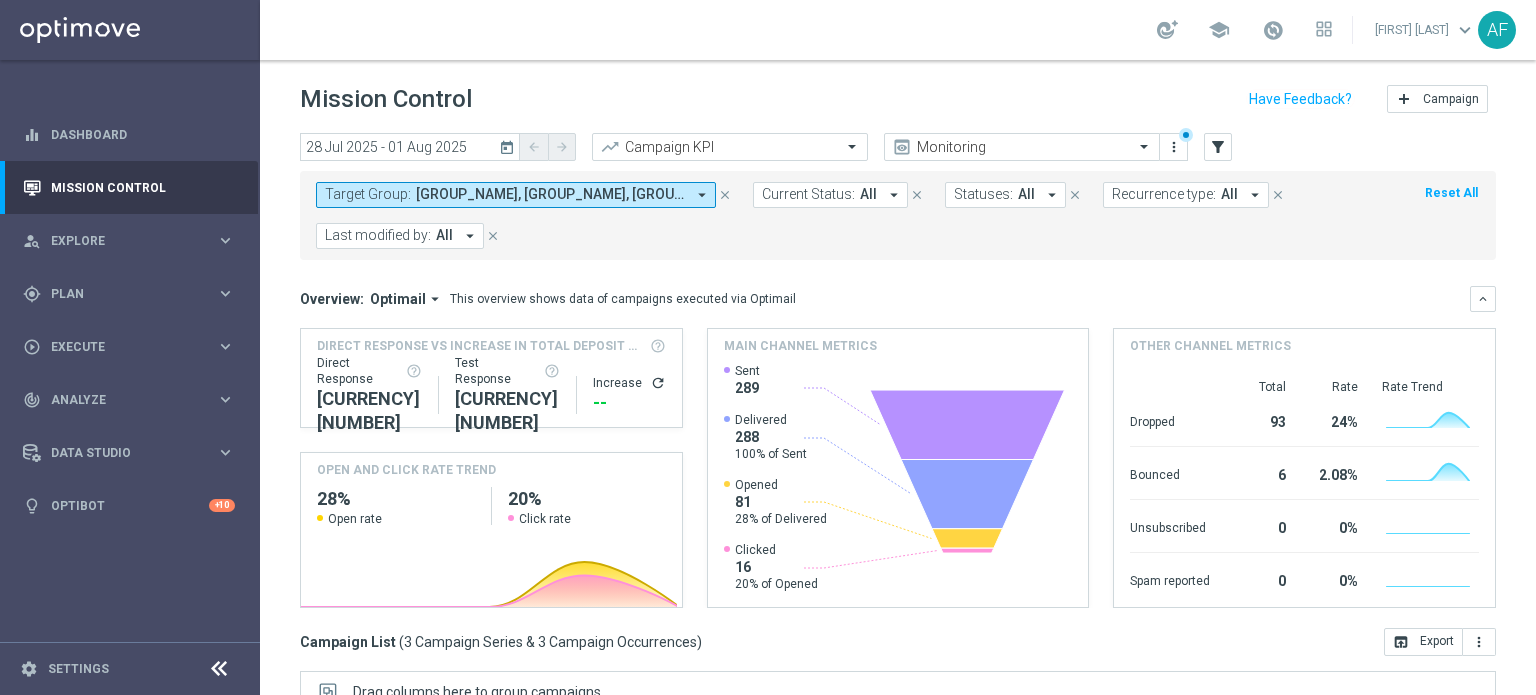click on "[GROUP_NAME], [GROUP_NAME], [GROUP_NAME]" at bounding box center [550, 194] 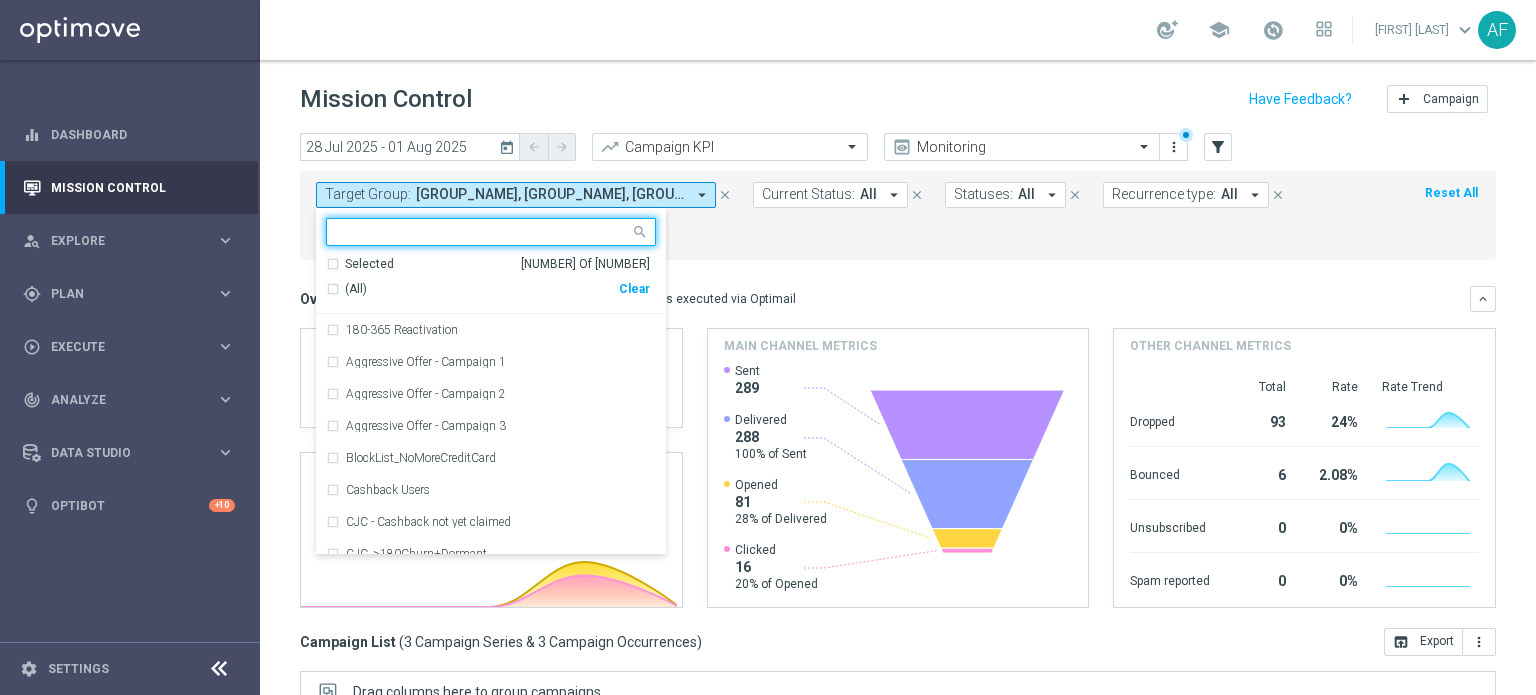 click on "Selected" at bounding box center (369, 264) 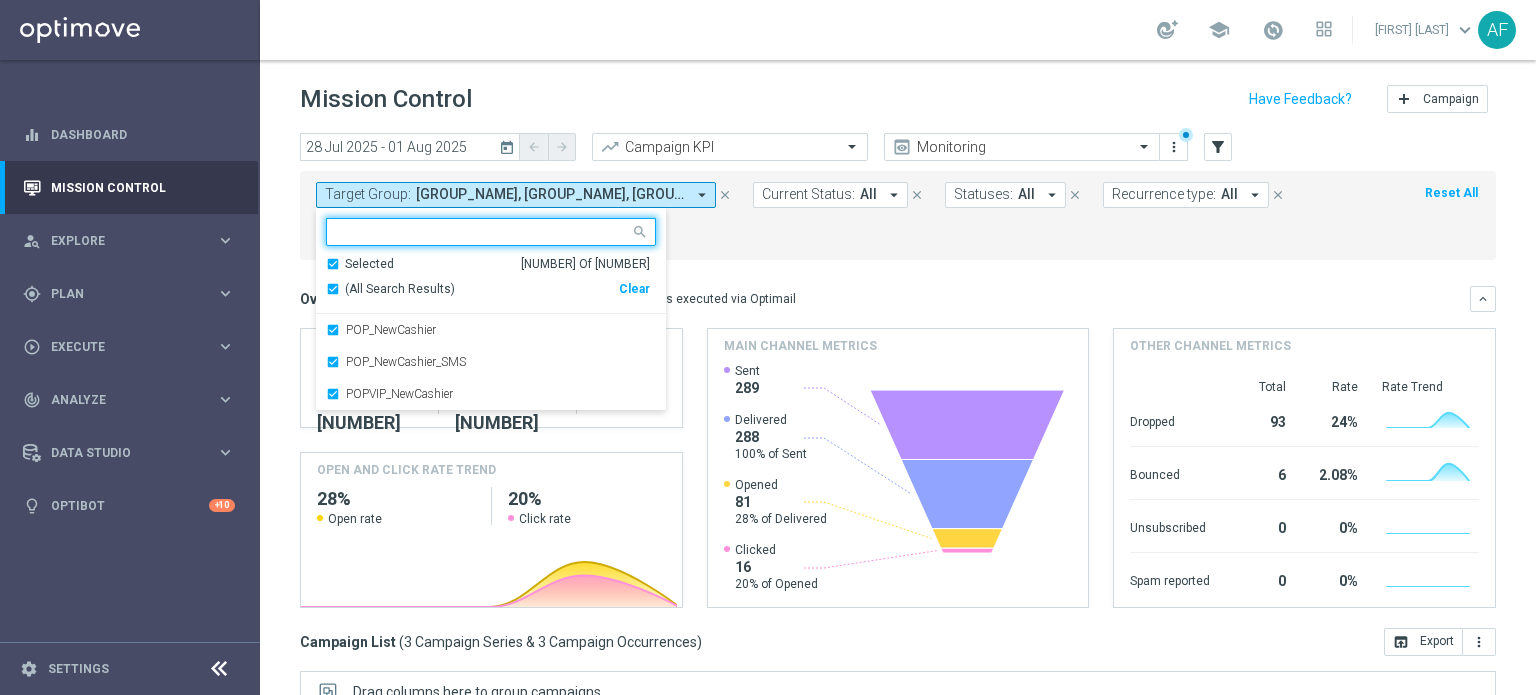 click on "(All Search Results)" at bounding box center [400, 289] 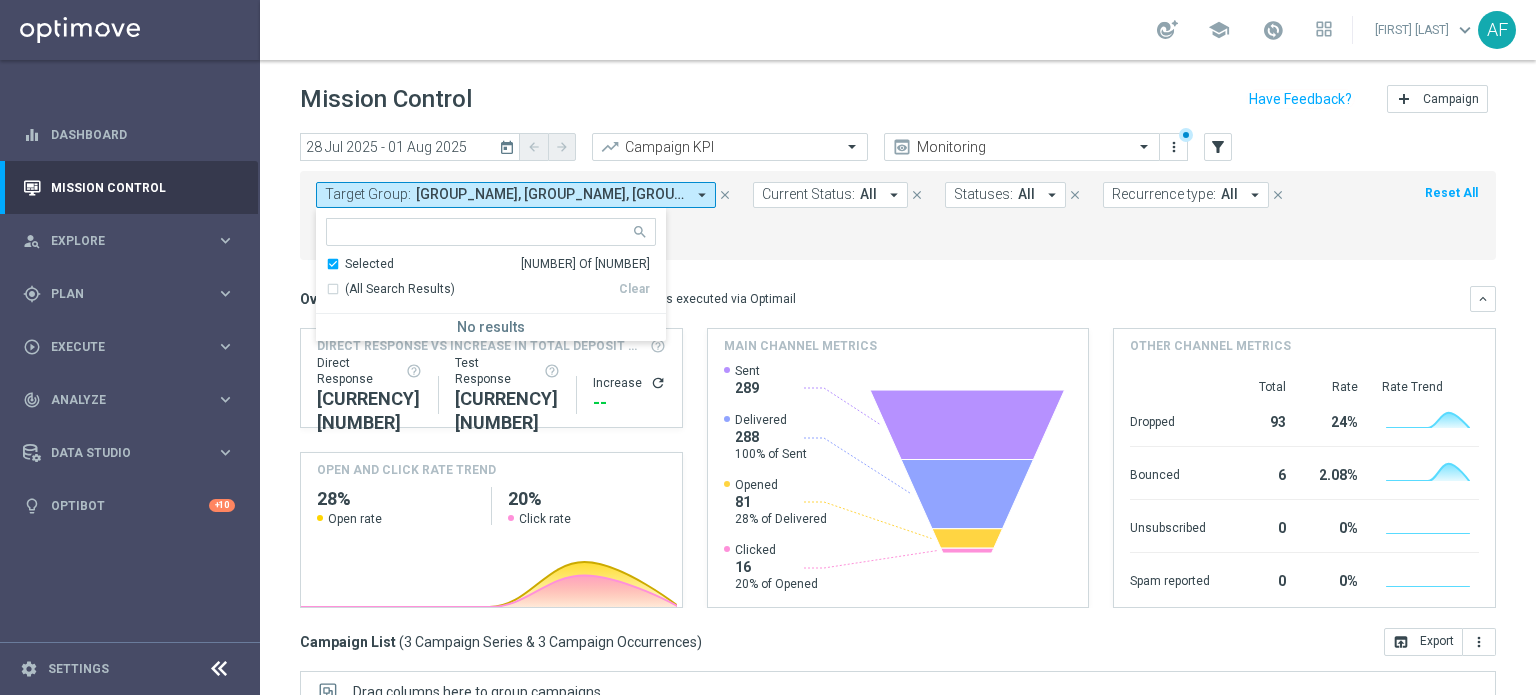 drag, startPoint x: 890, startPoint y: 253, endPoint x: 638, endPoint y: 219, distance: 254.28331 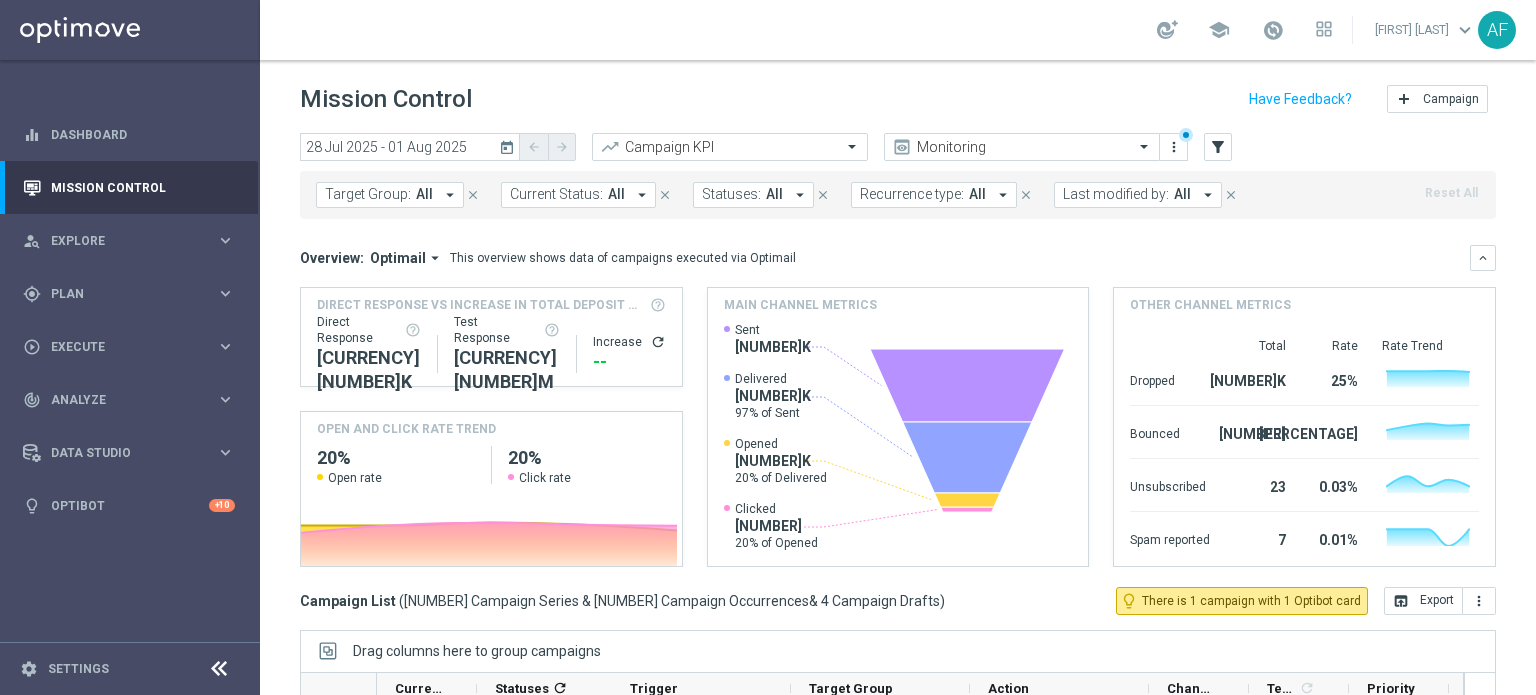click on "today" 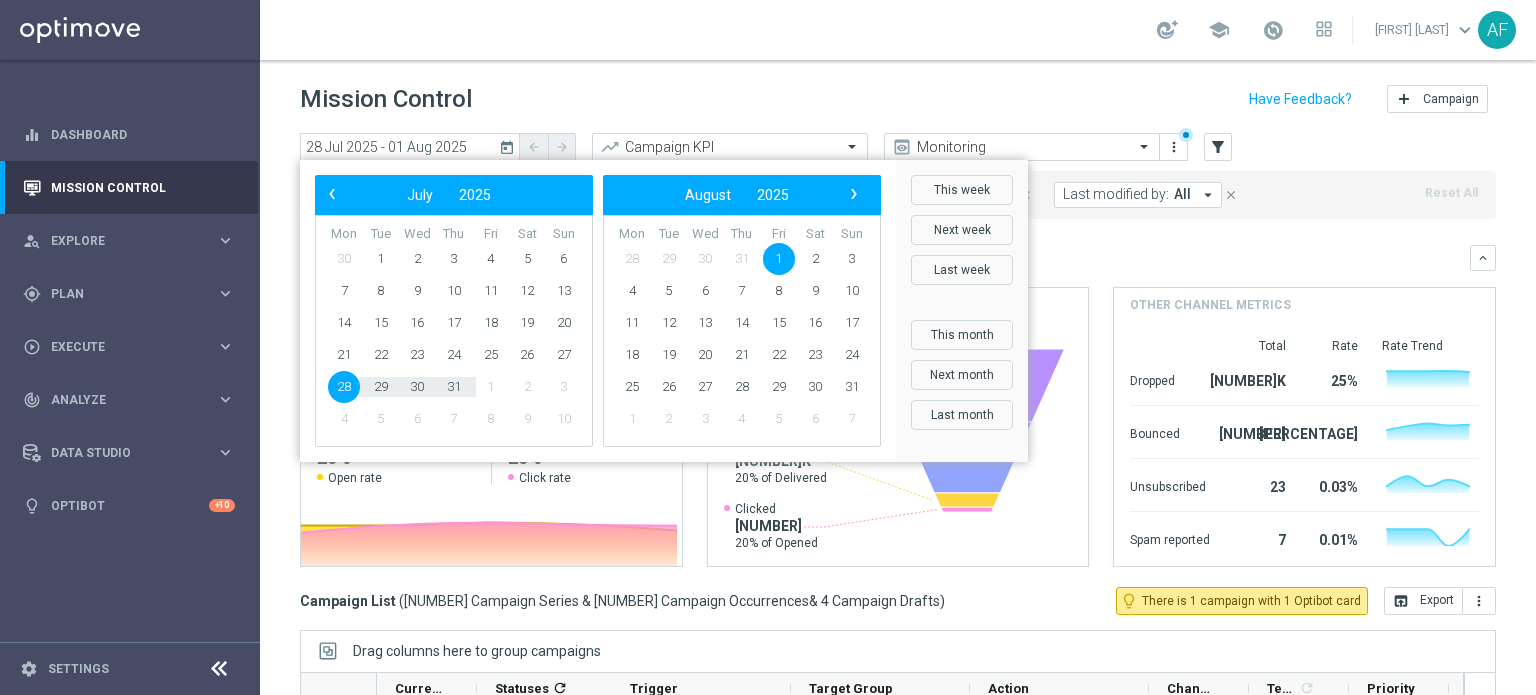 click on "1" 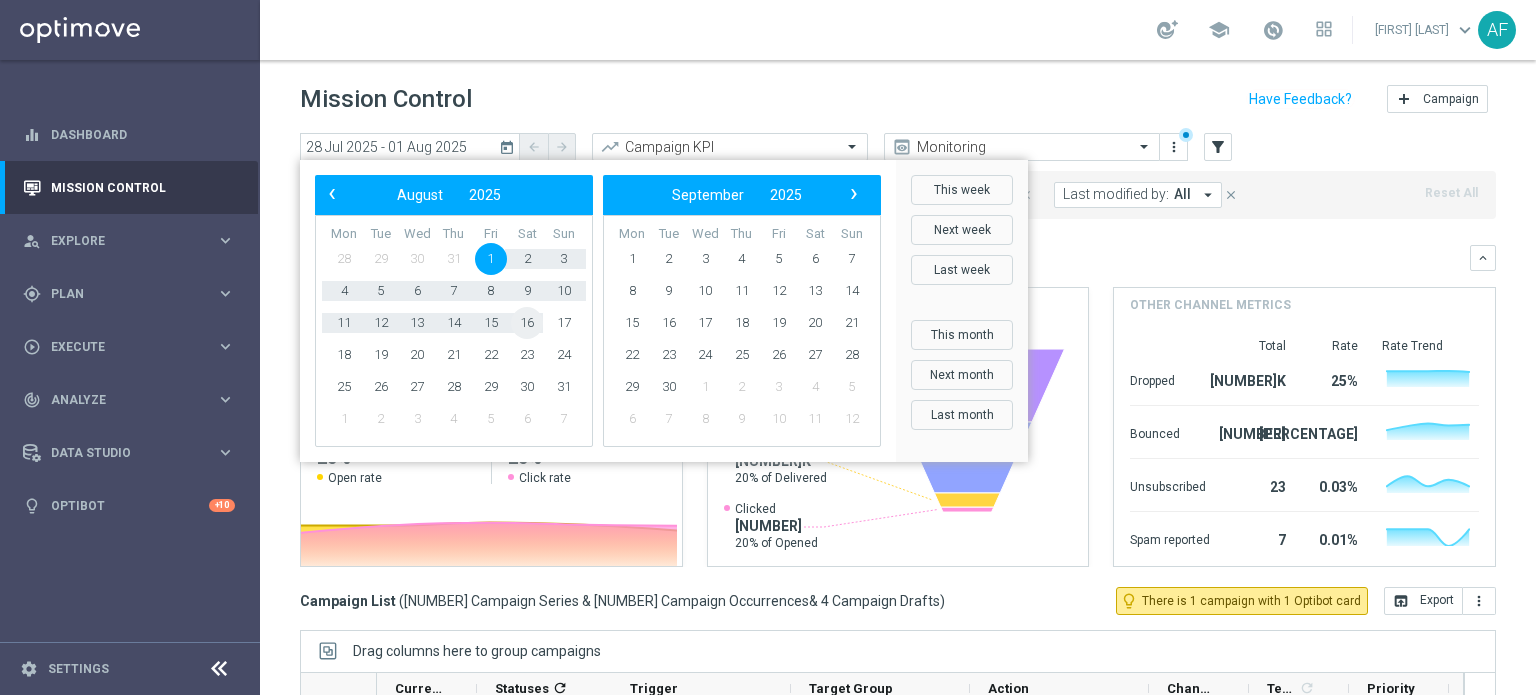 drag, startPoint x: 524, startPoint y: 338, endPoint x: 528, endPoint y: 327, distance: 11.7046995 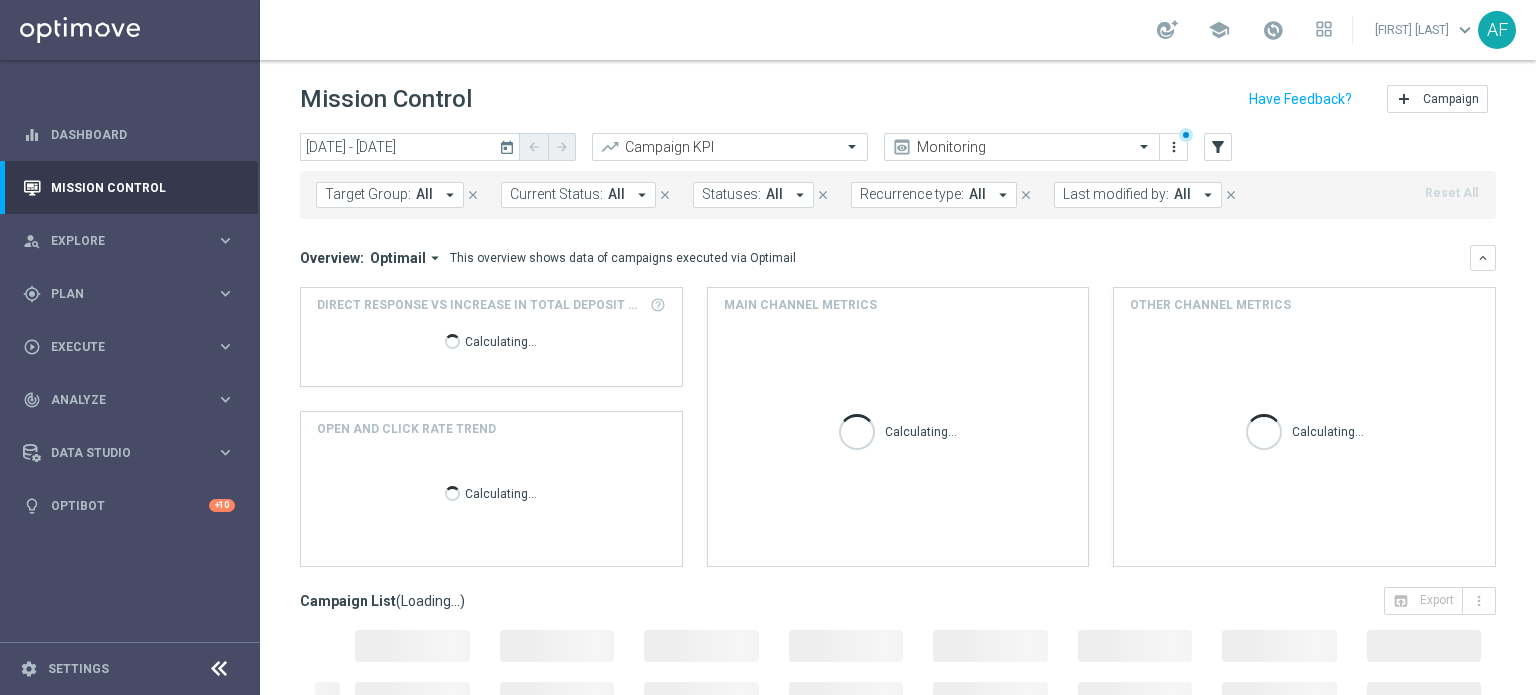 click on "arrow_drop_down" at bounding box center [450, 195] 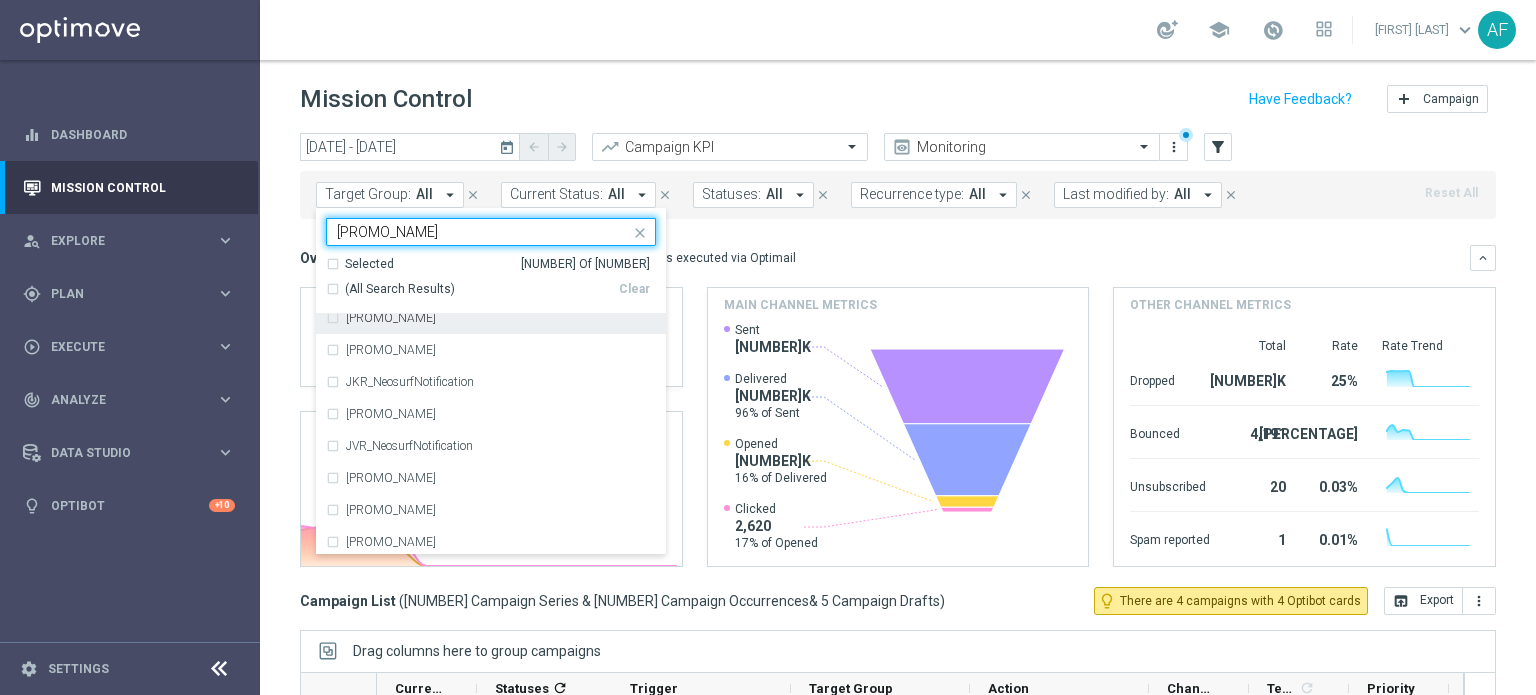 scroll, scrollTop: 16, scrollLeft: 0, axis: vertical 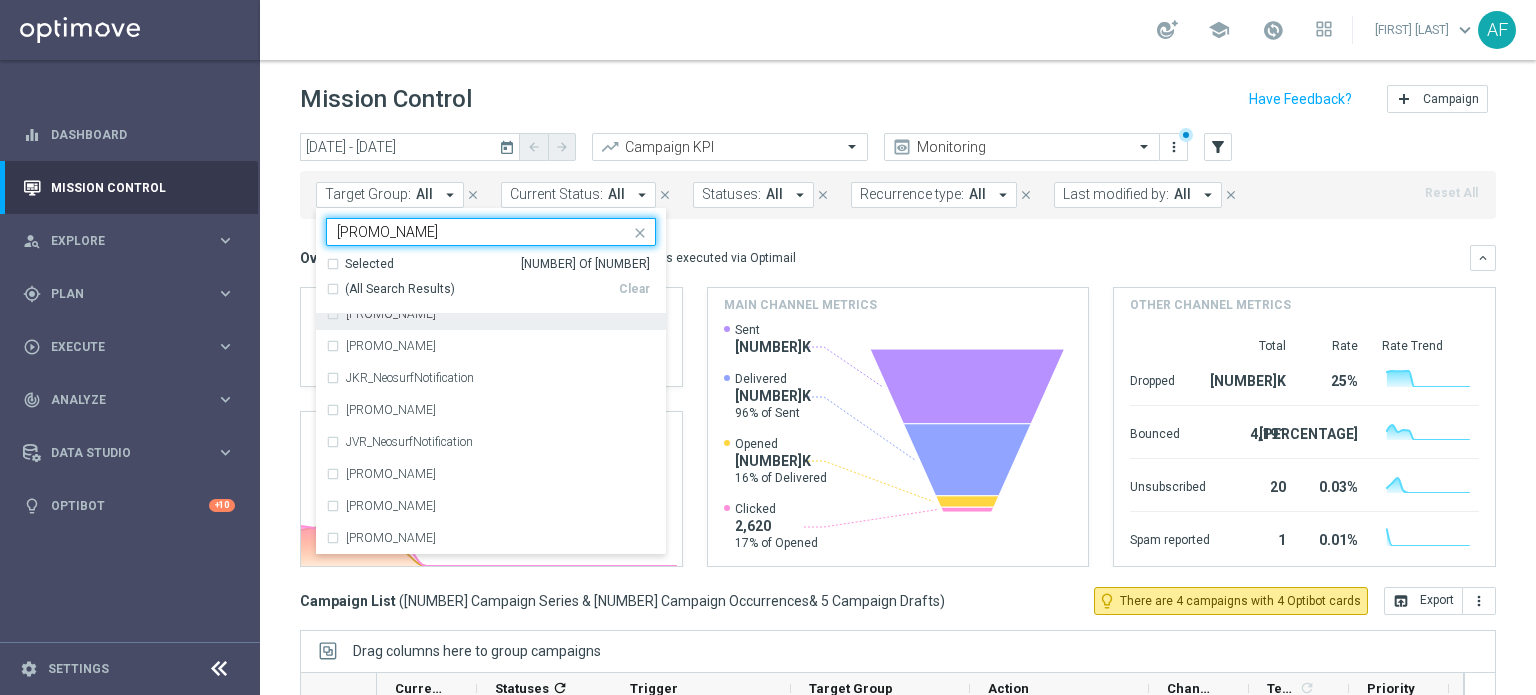 click on "(All Search Results)" at bounding box center (400, 289) 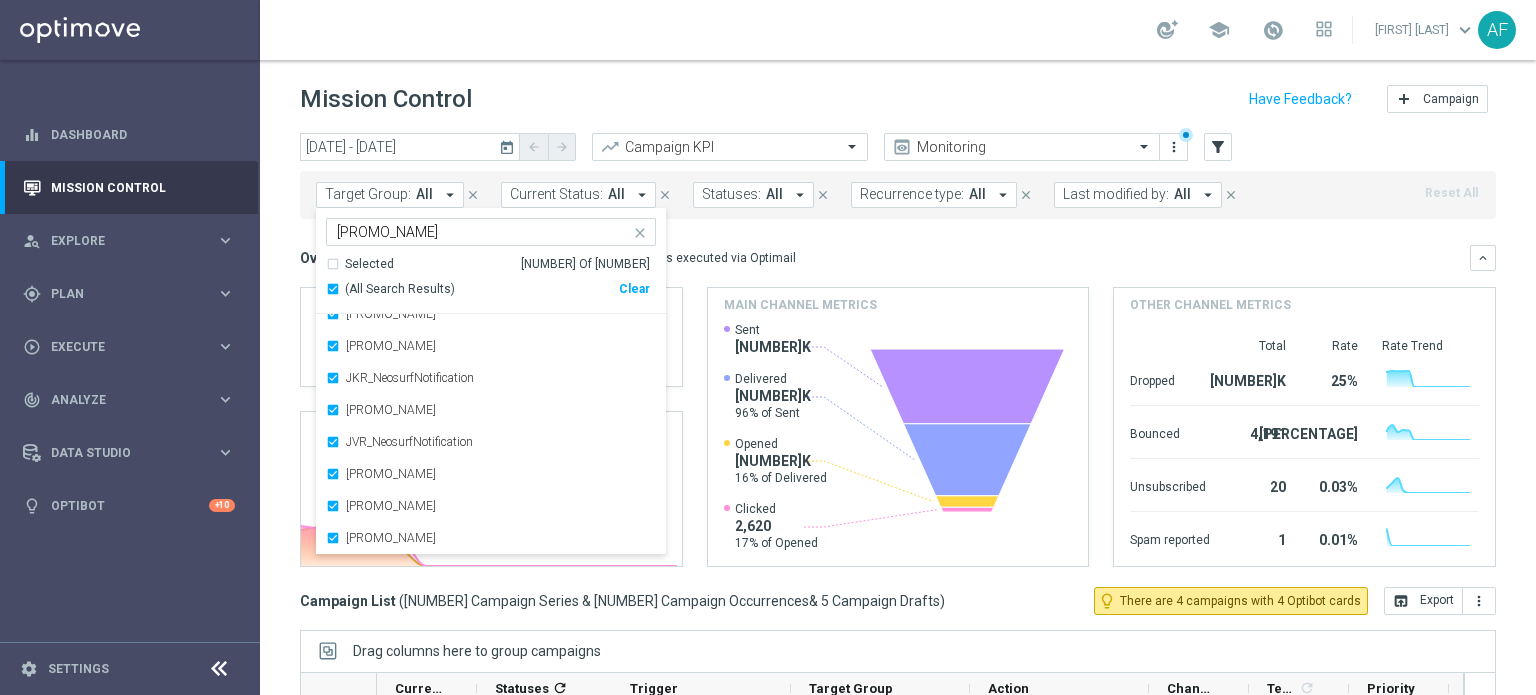 click on "Overview:
Optimail
arrow_drop_down
This overview shows data of campaigns executed via Optimail" 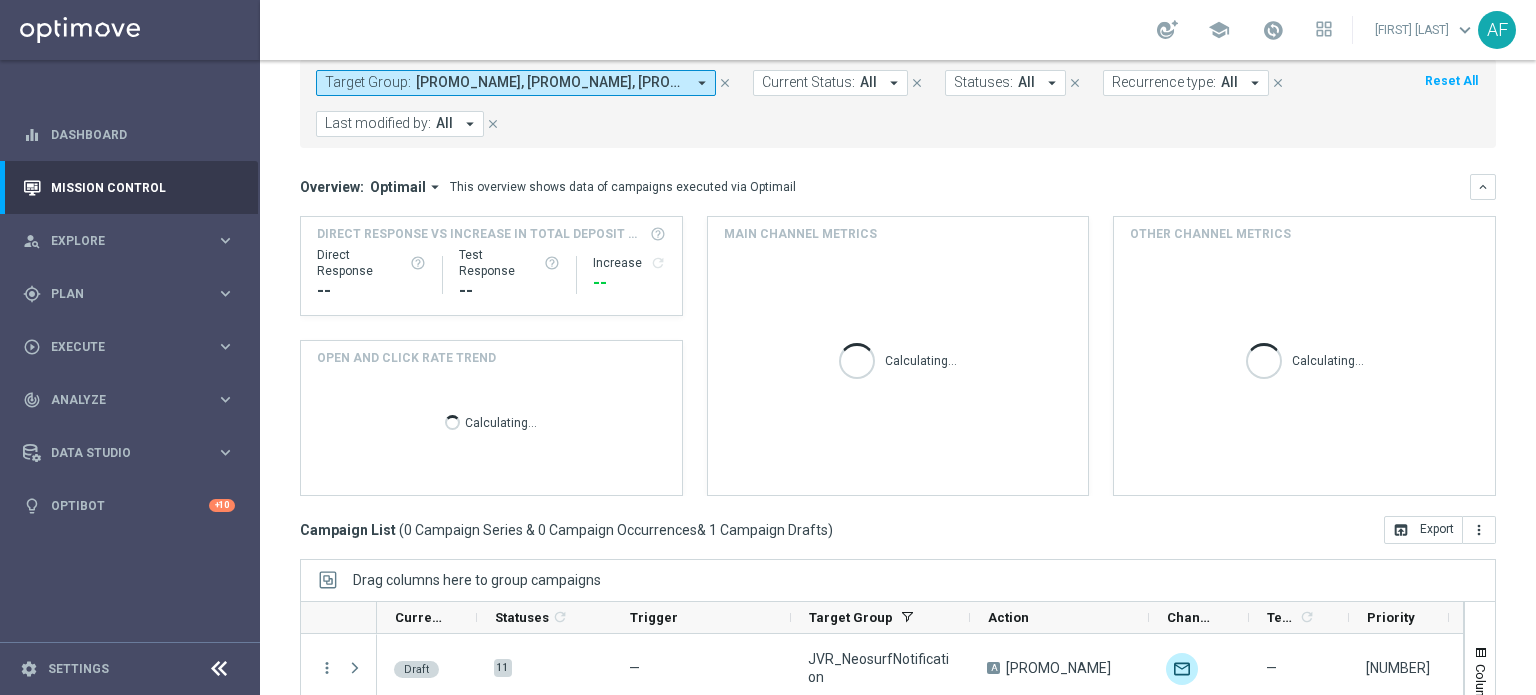 scroll, scrollTop: 300, scrollLeft: 0, axis: vertical 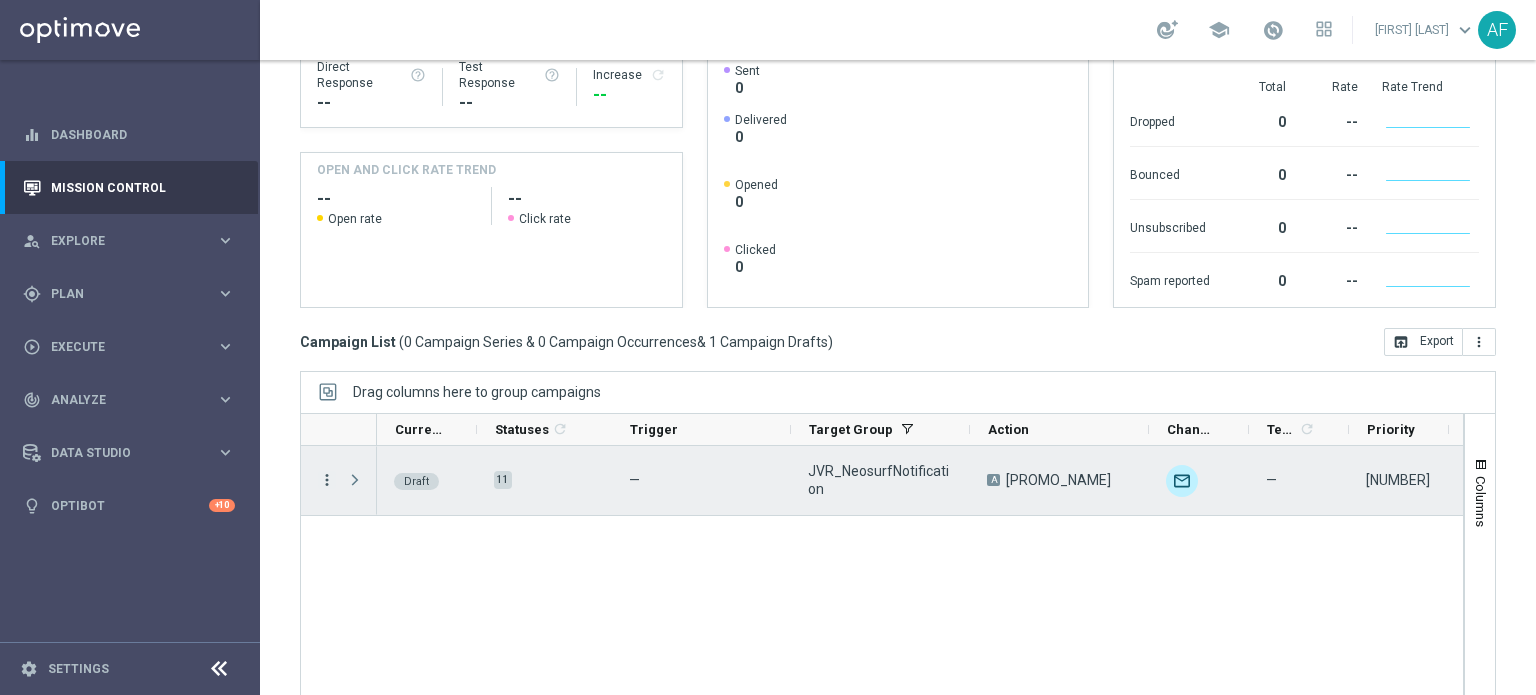 click on "more_vert" at bounding box center (327, 480) 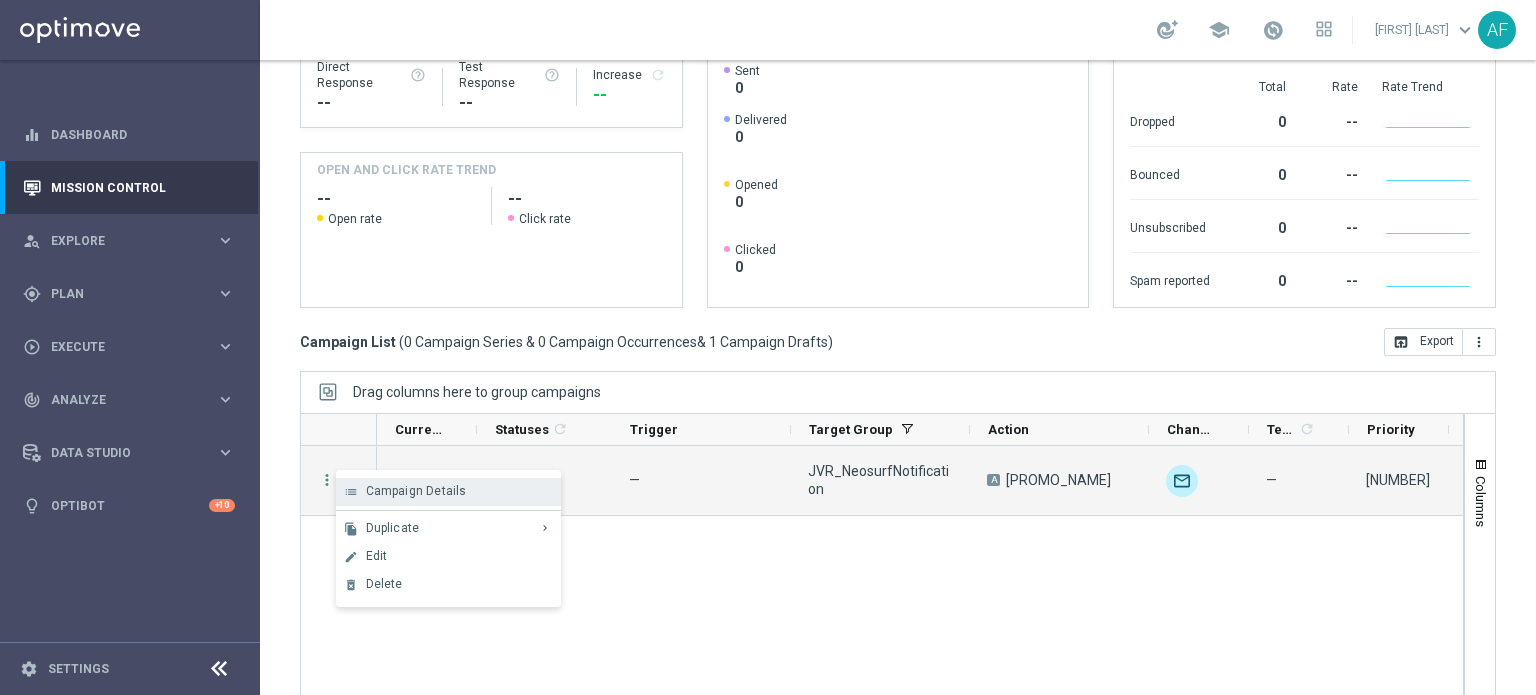 click on "Campaign Details" at bounding box center (416, 491) 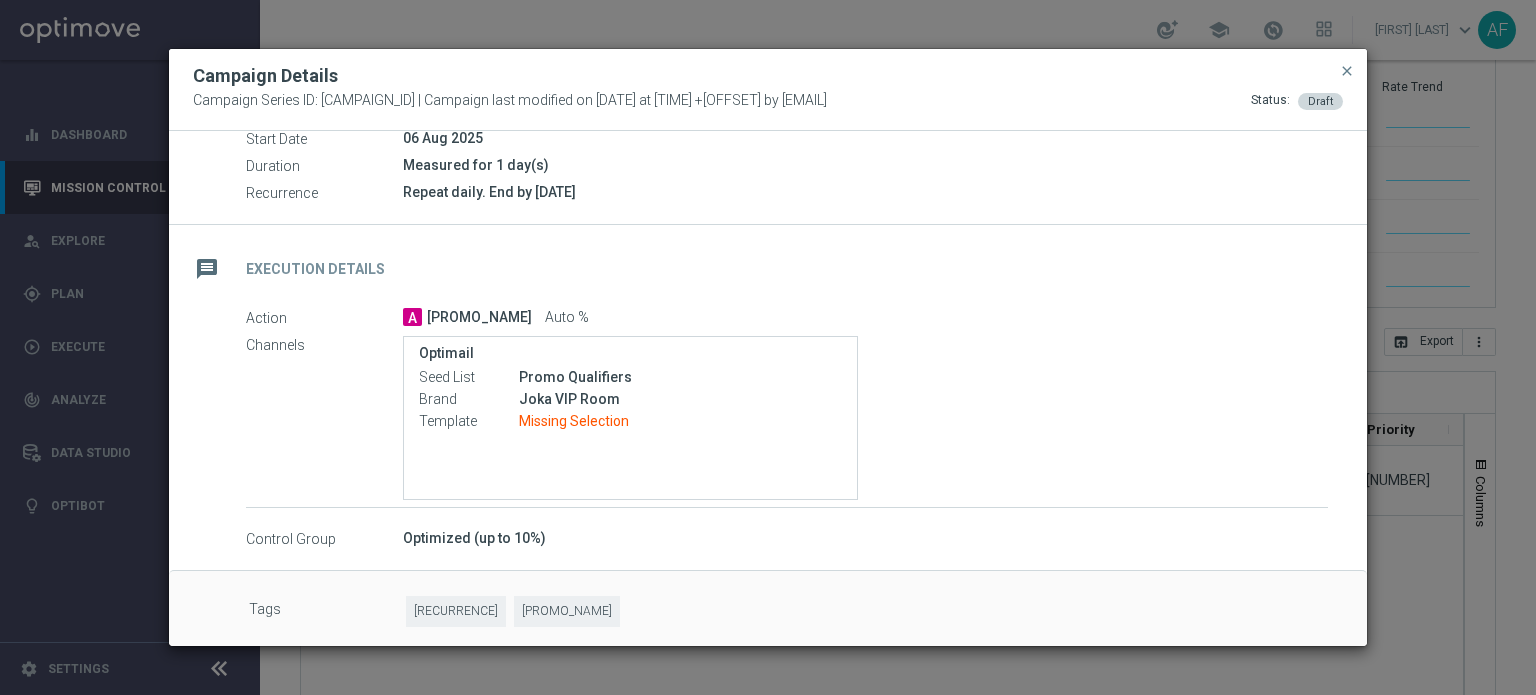 scroll, scrollTop: 246, scrollLeft: 0, axis: vertical 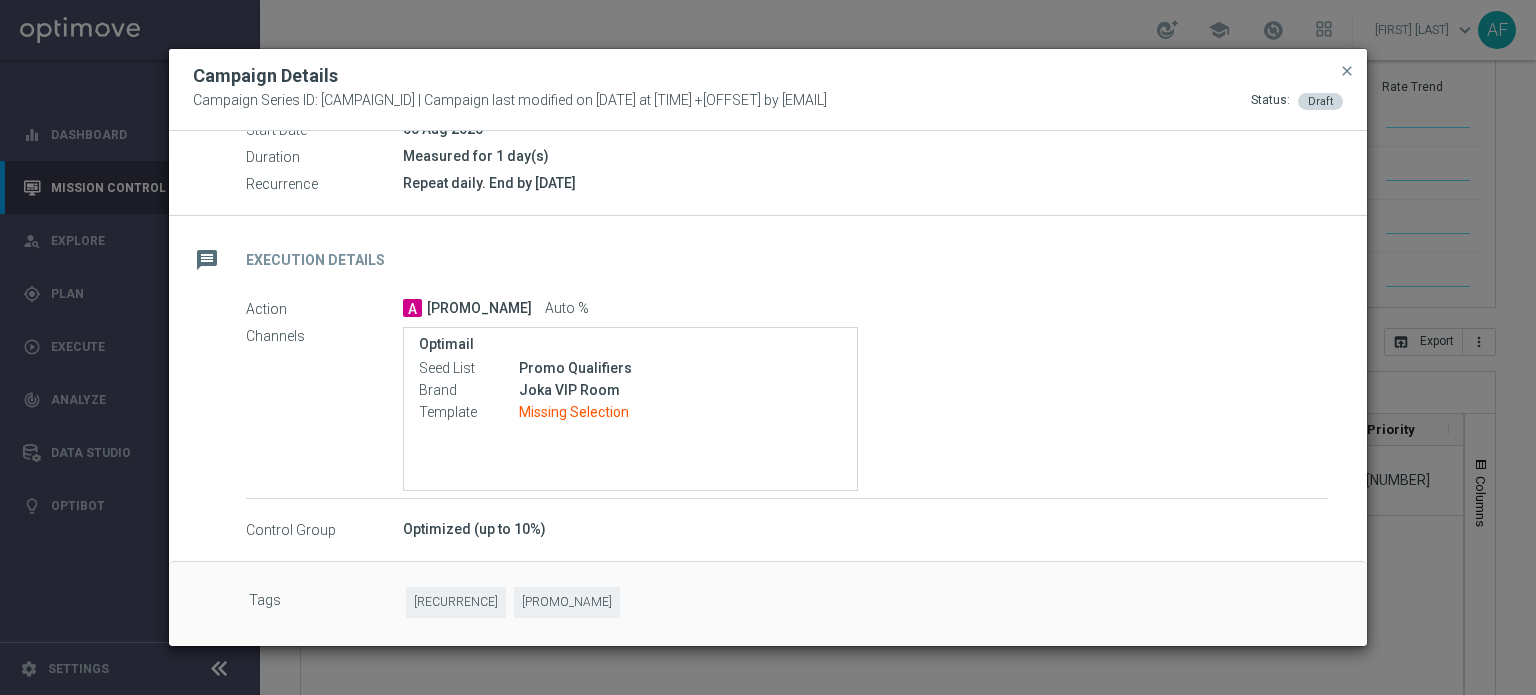 drag, startPoint x: 404, startPoint y: 535, endPoint x: 549, endPoint y: 525, distance: 145.34442 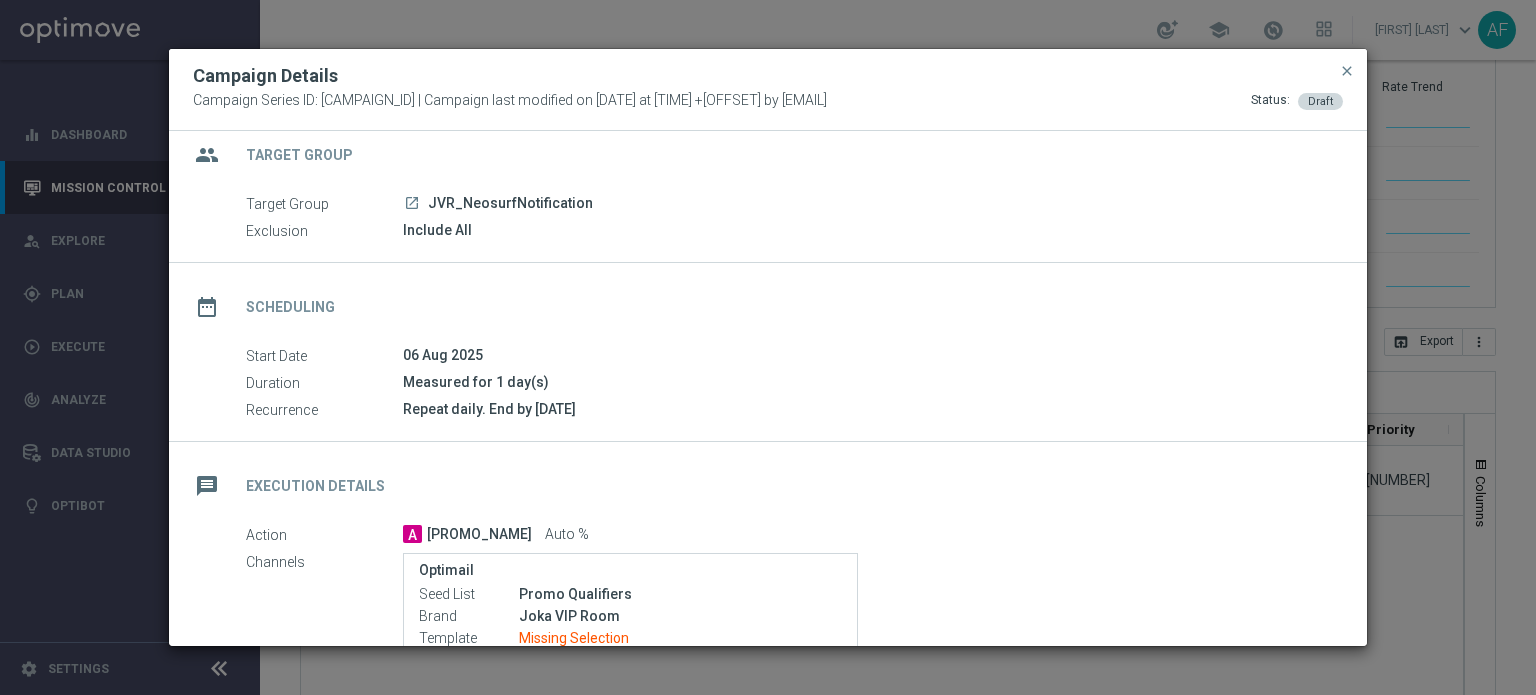 scroll, scrollTop: 0, scrollLeft: 0, axis: both 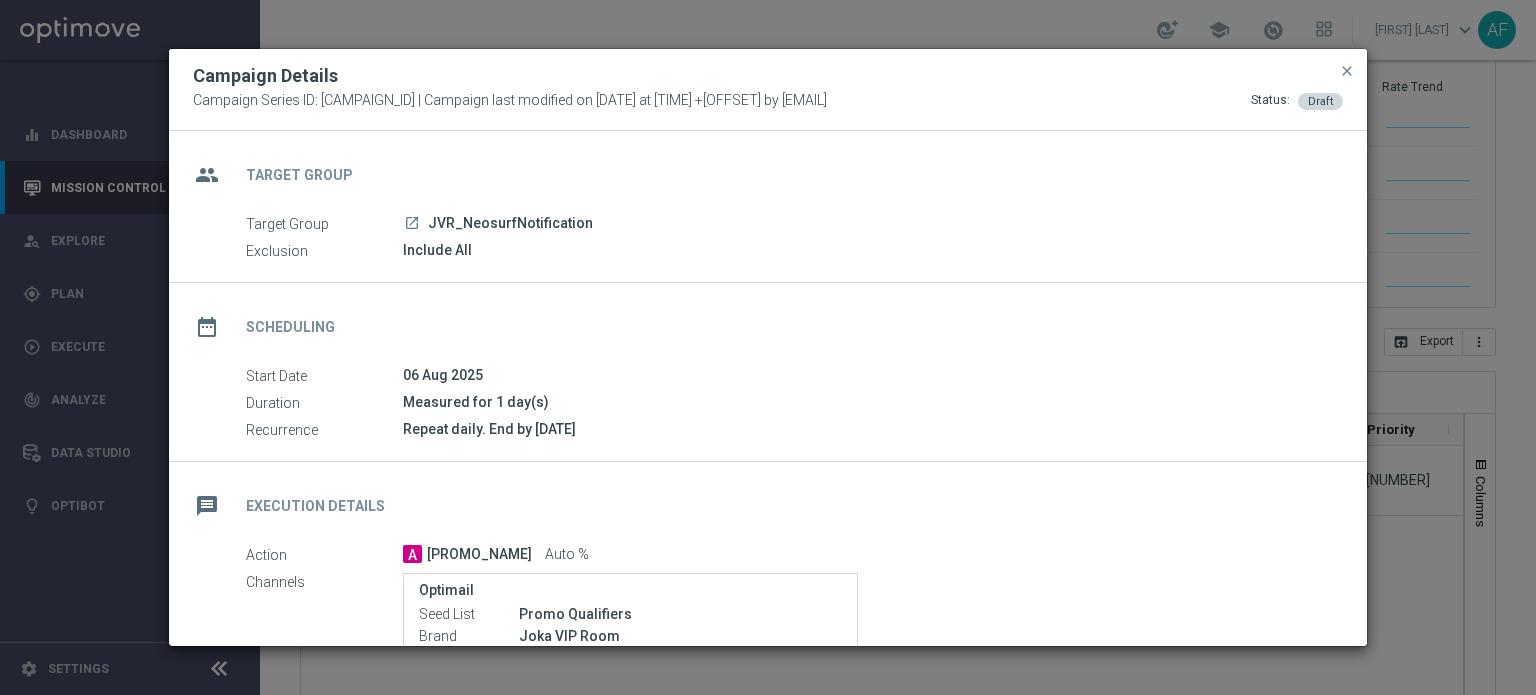 click on "launch" 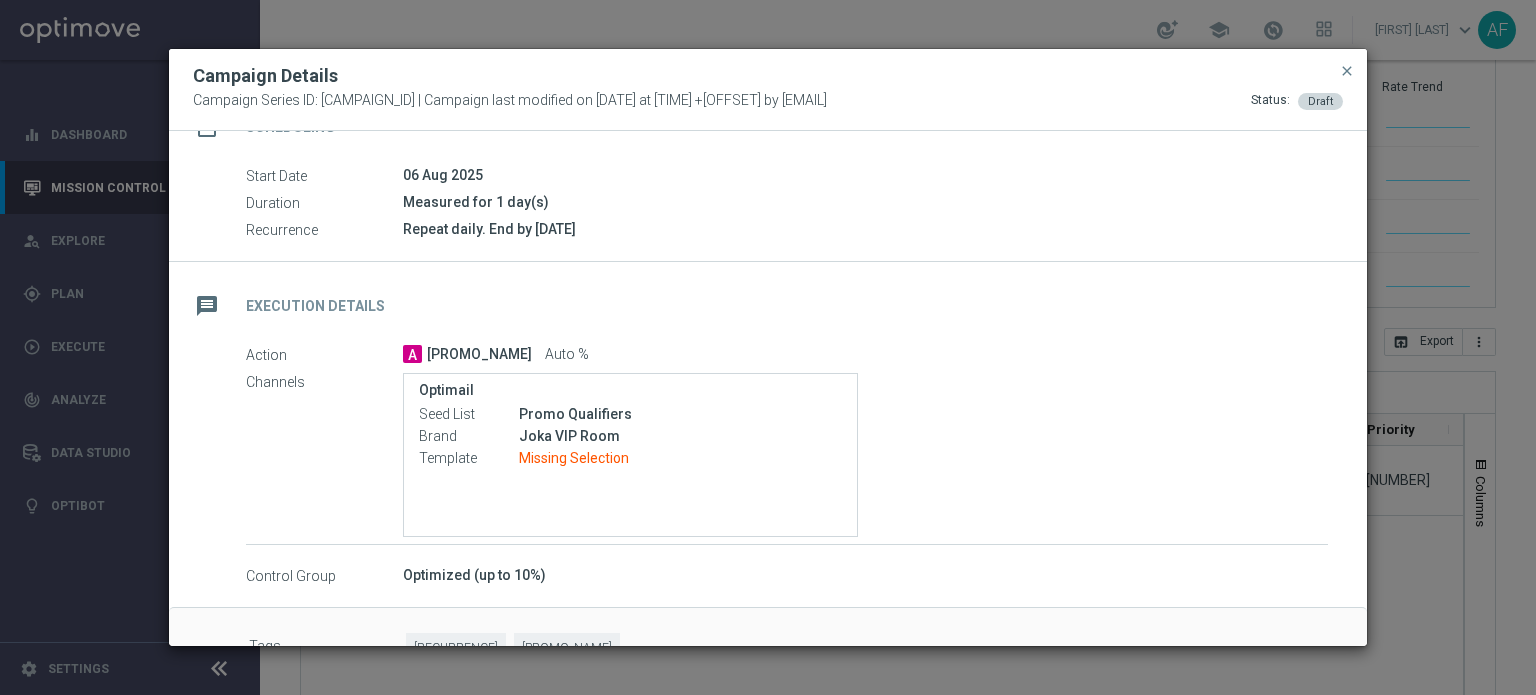 scroll, scrollTop: 246, scrollLeft: 0, axis: vertical 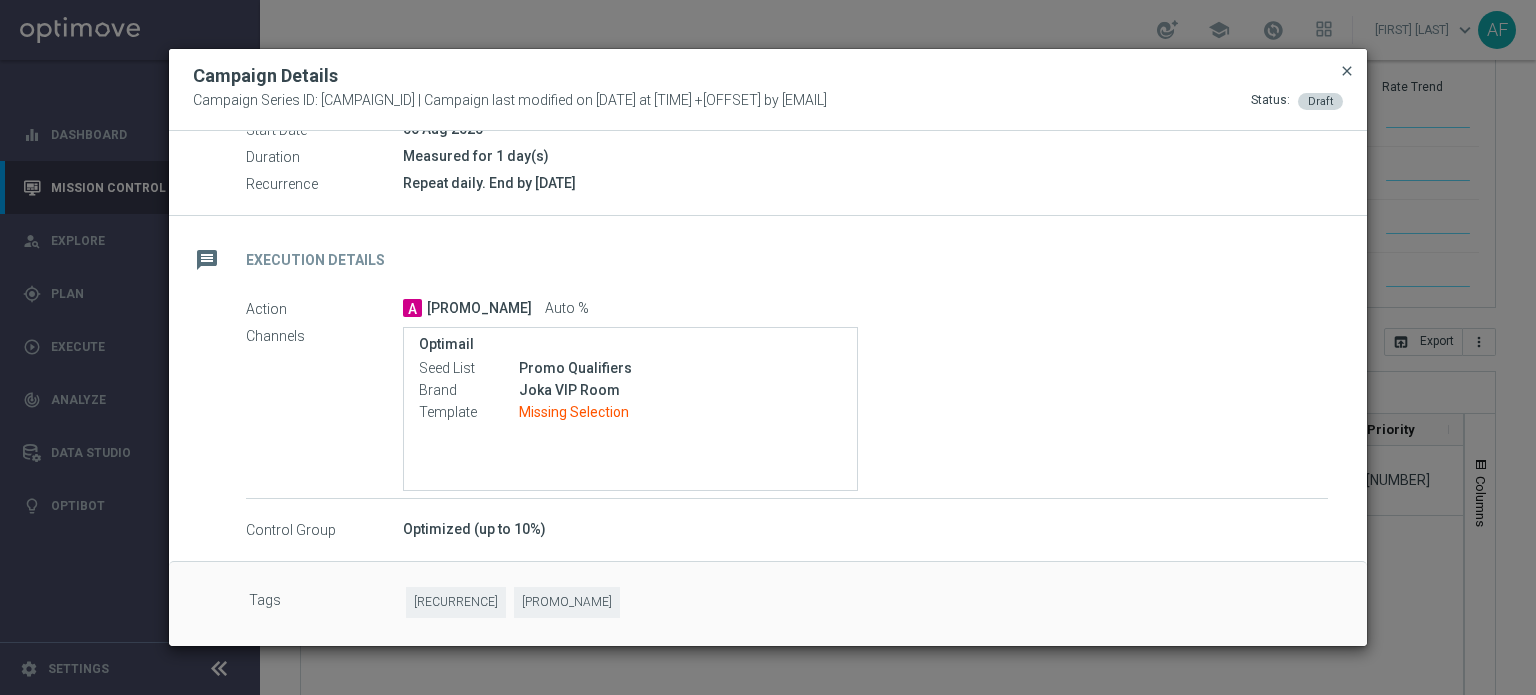 click on "close" 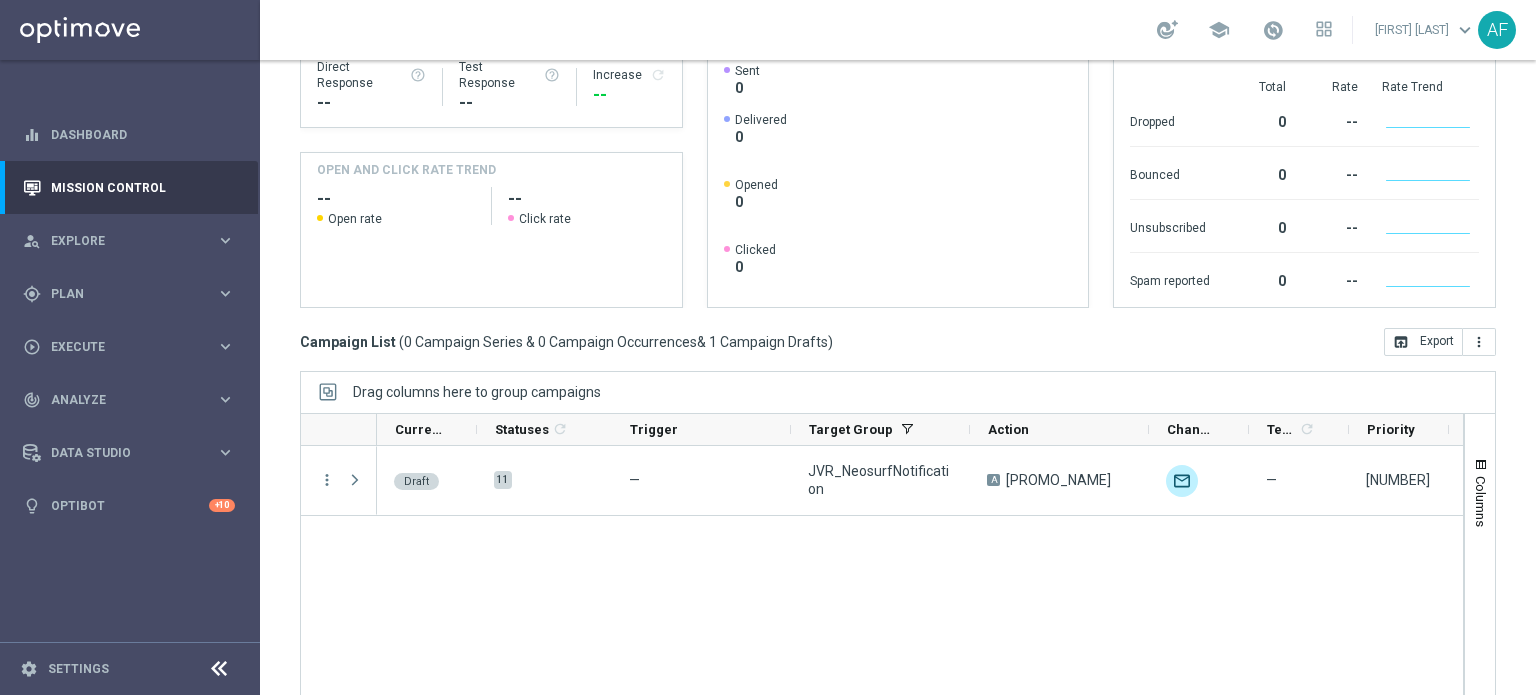 scroll, scrollTop: 0, scrollLeft: 0, axis: both 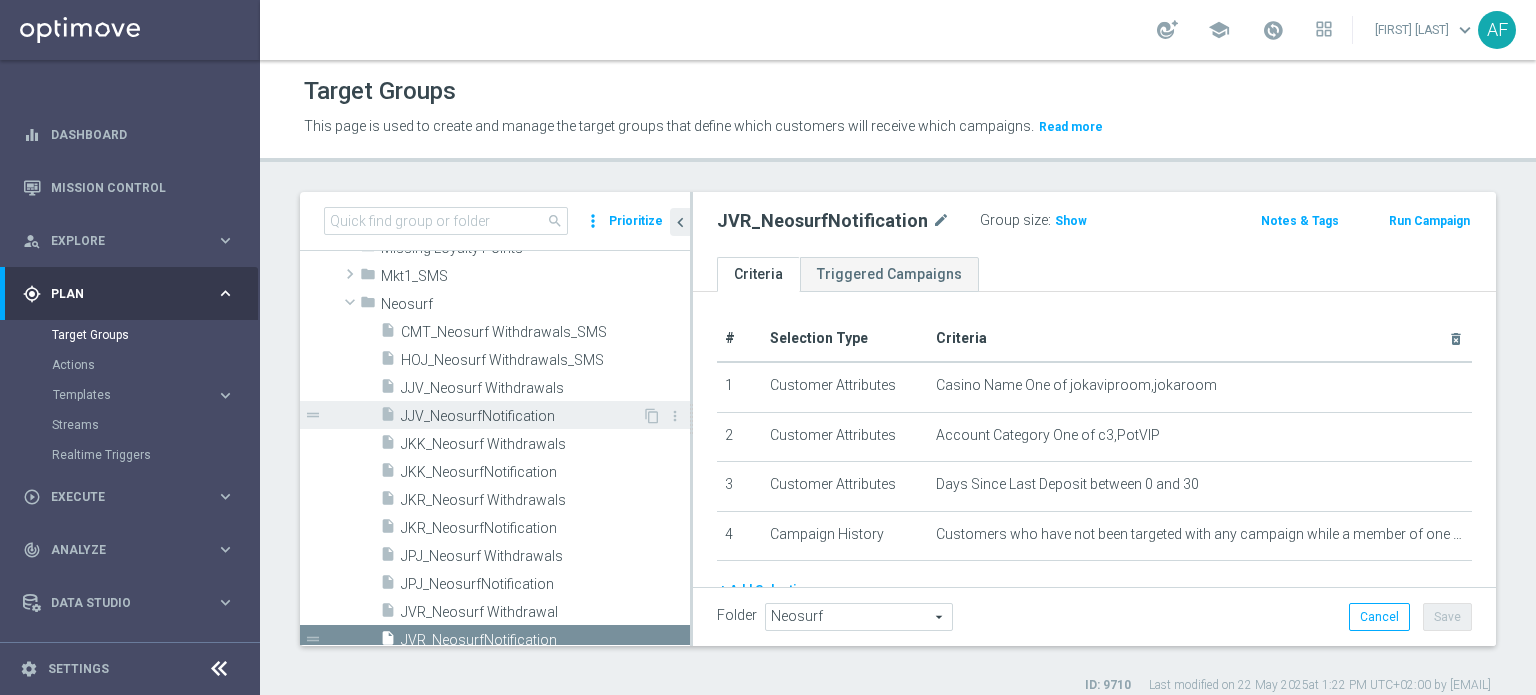 click on "[PROMO_NAME]" at bounding box center [521, 416] 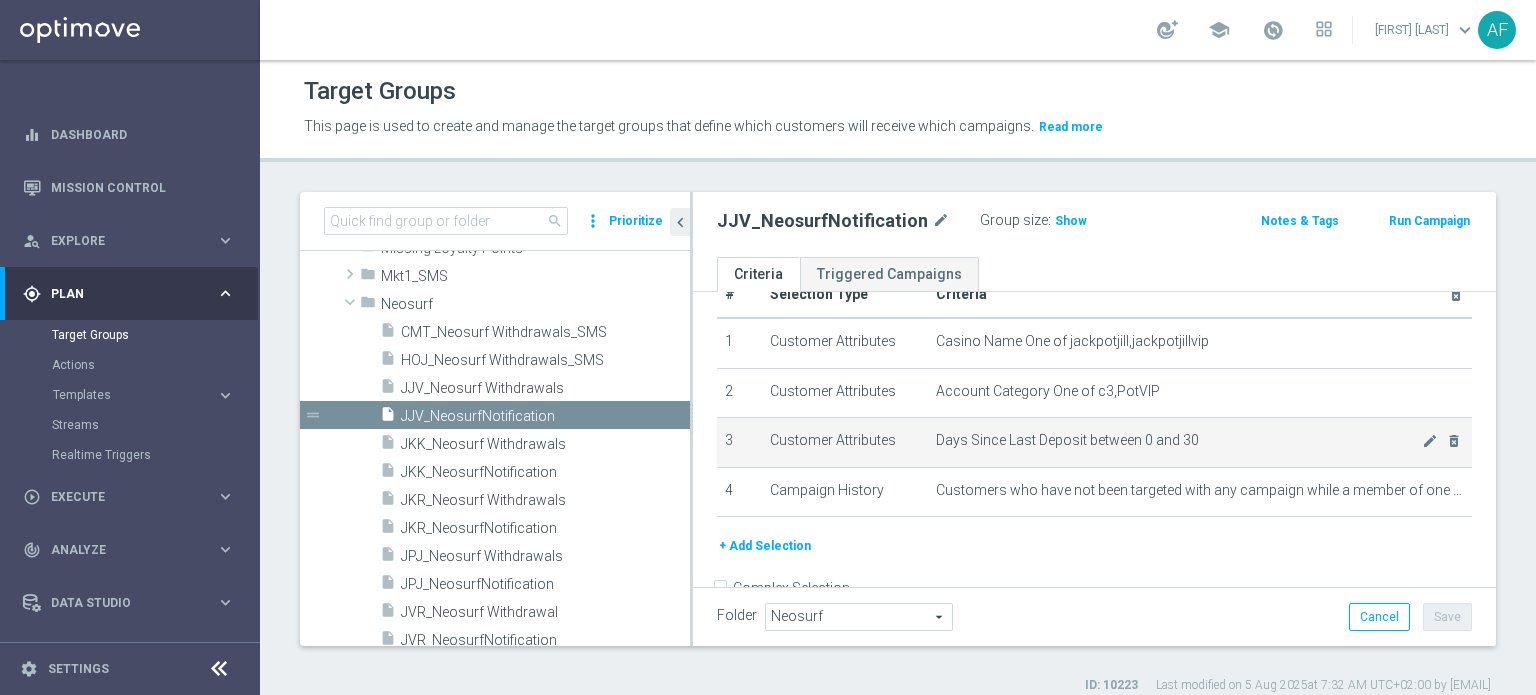 scroll, scrollTop: 81, scrollLeft: 0, axis: vertical 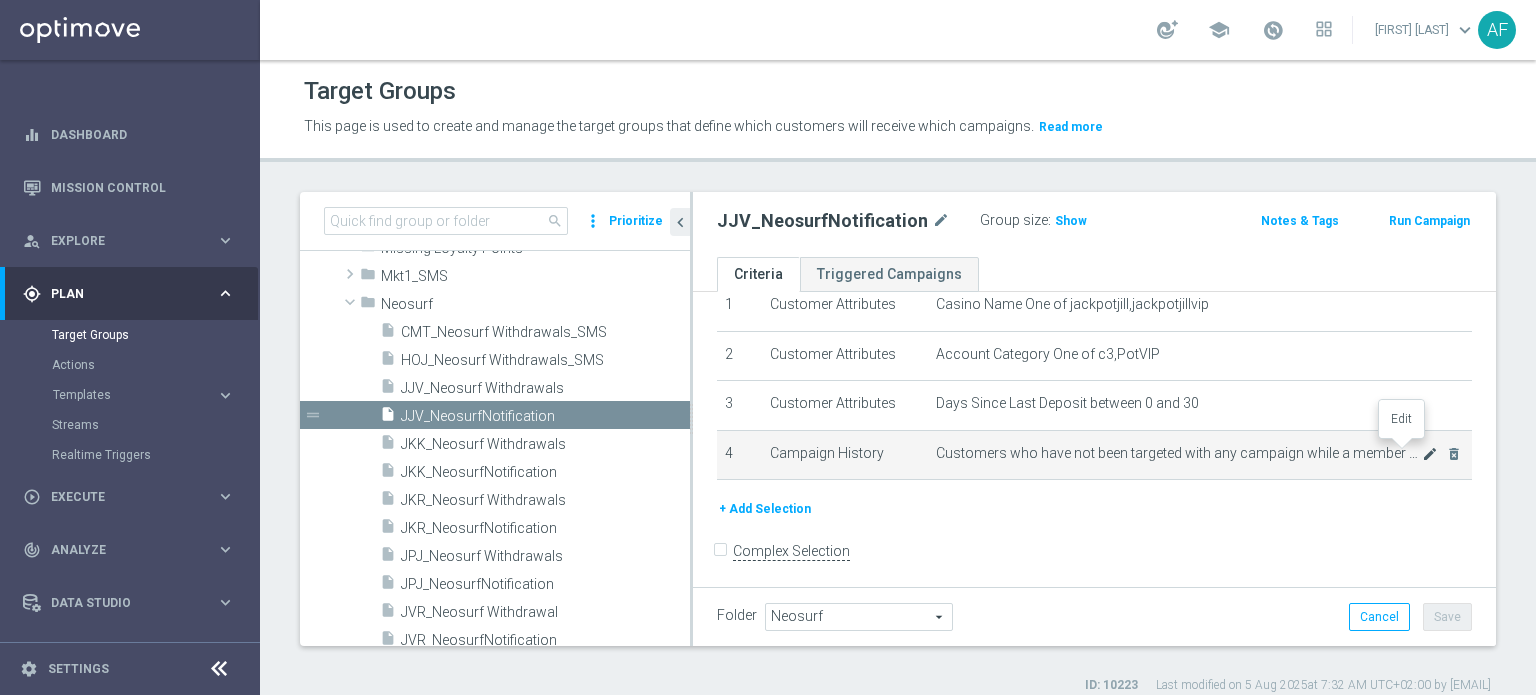click on "mode_edit" 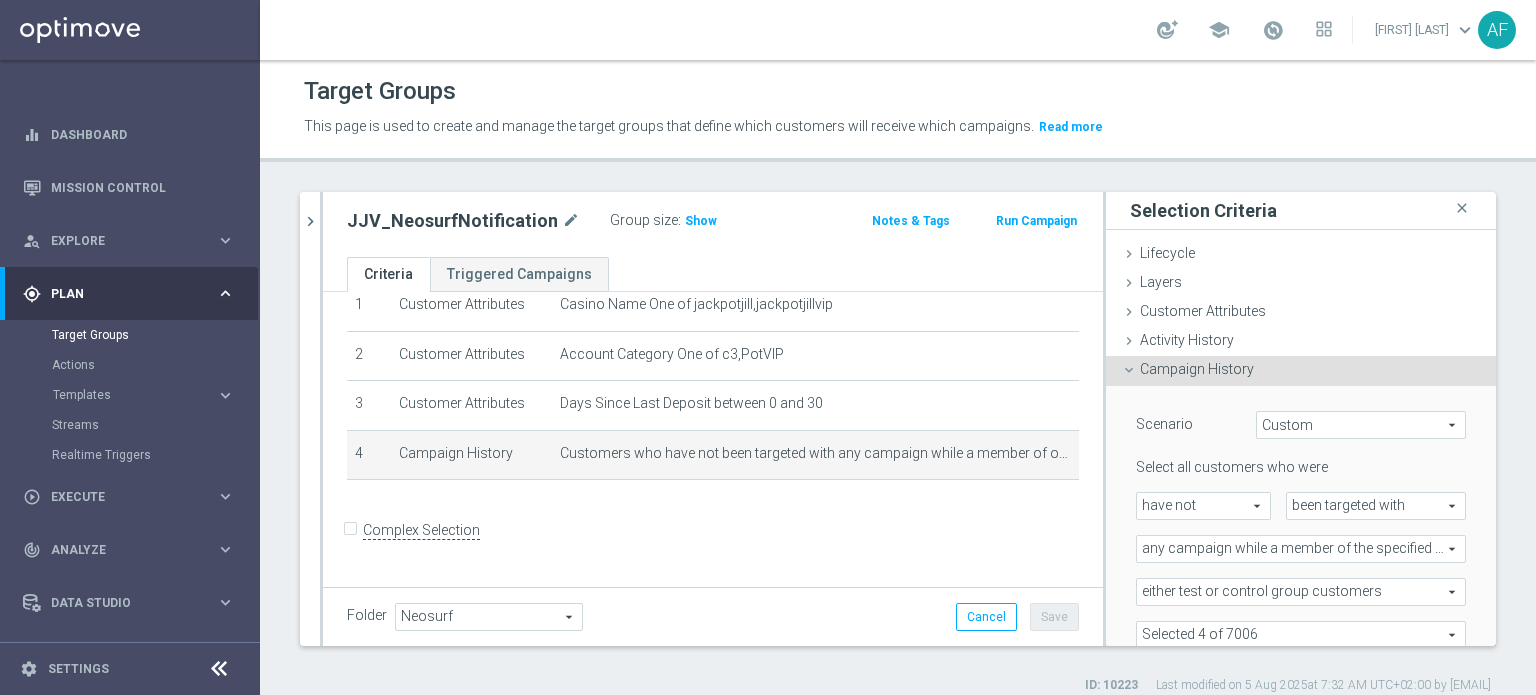 scroll, scrollTop: 61, scrollLeft: 0, axis: vertical 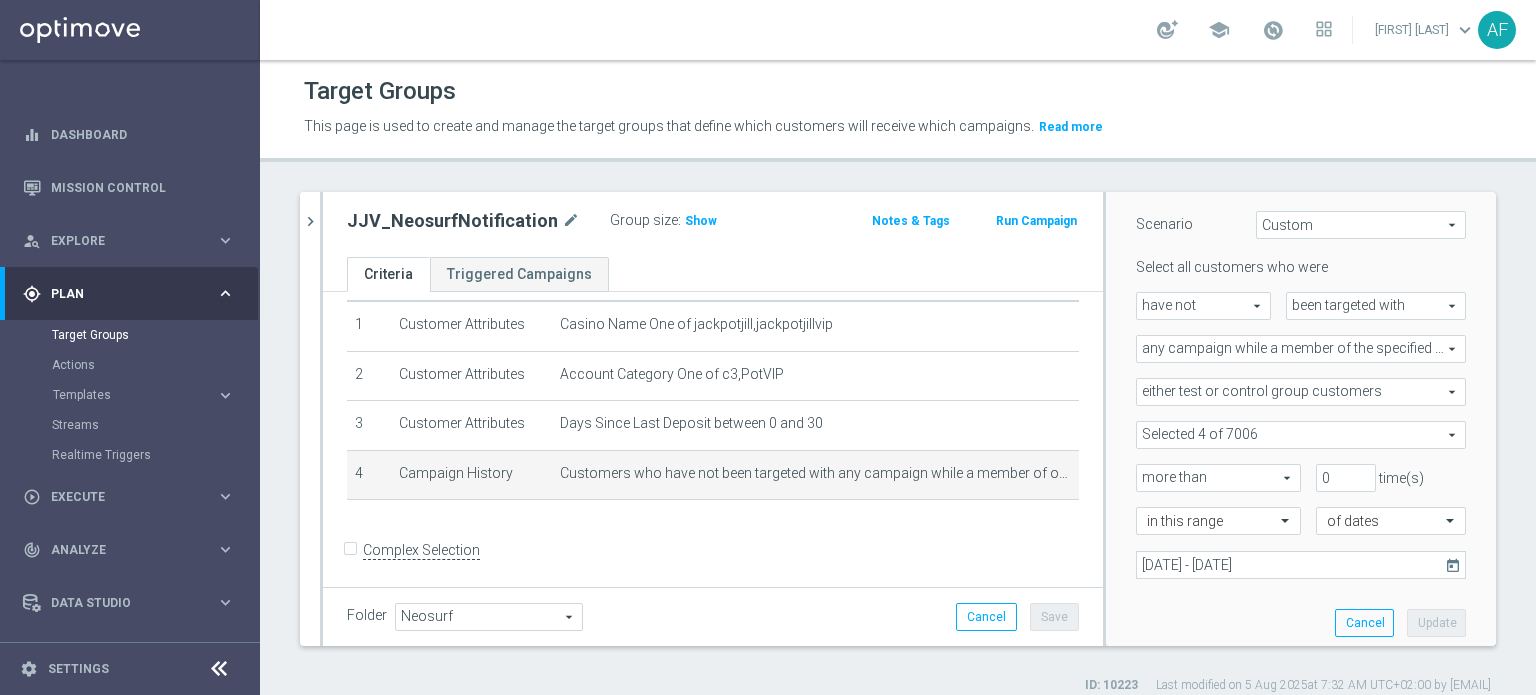 click at bounding box center (1301, 435) 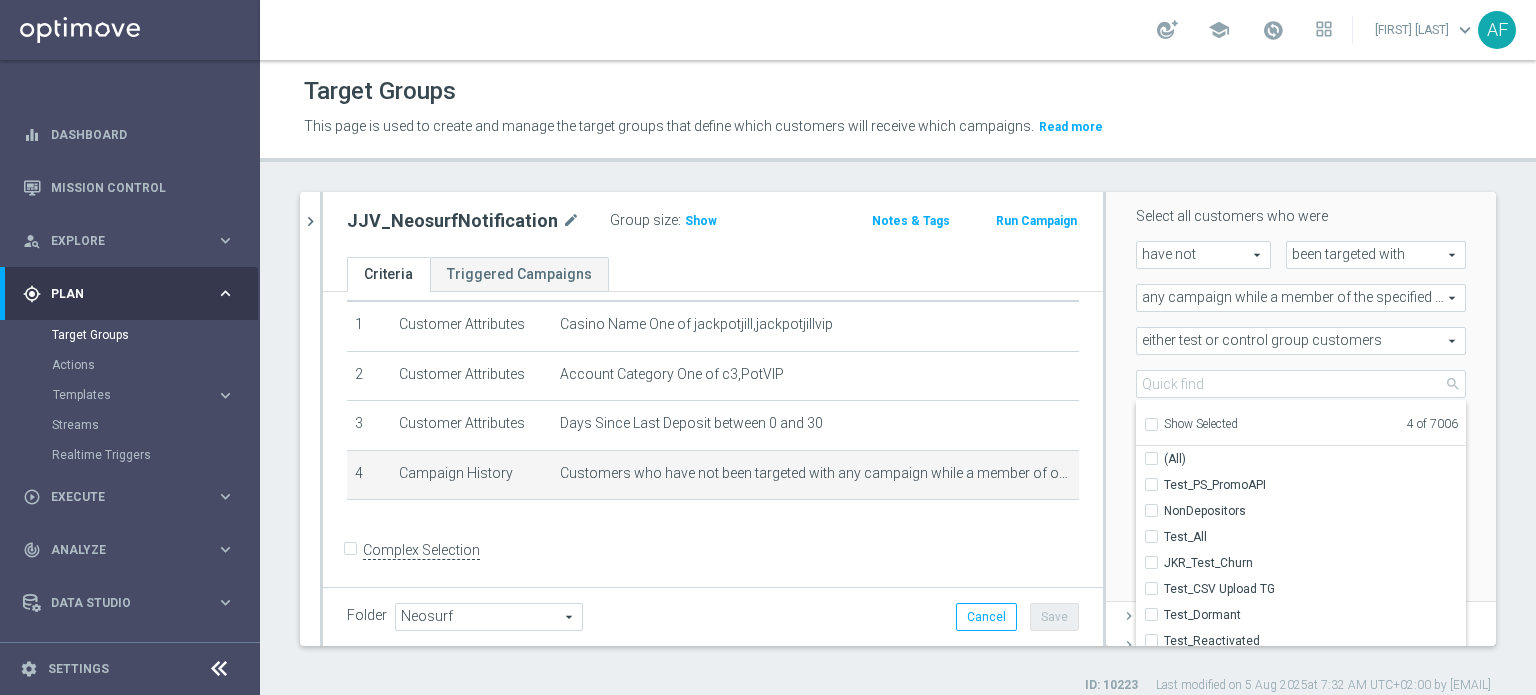 scroll, scrollTop: 300, scrollLeft: 0, axis: vertical 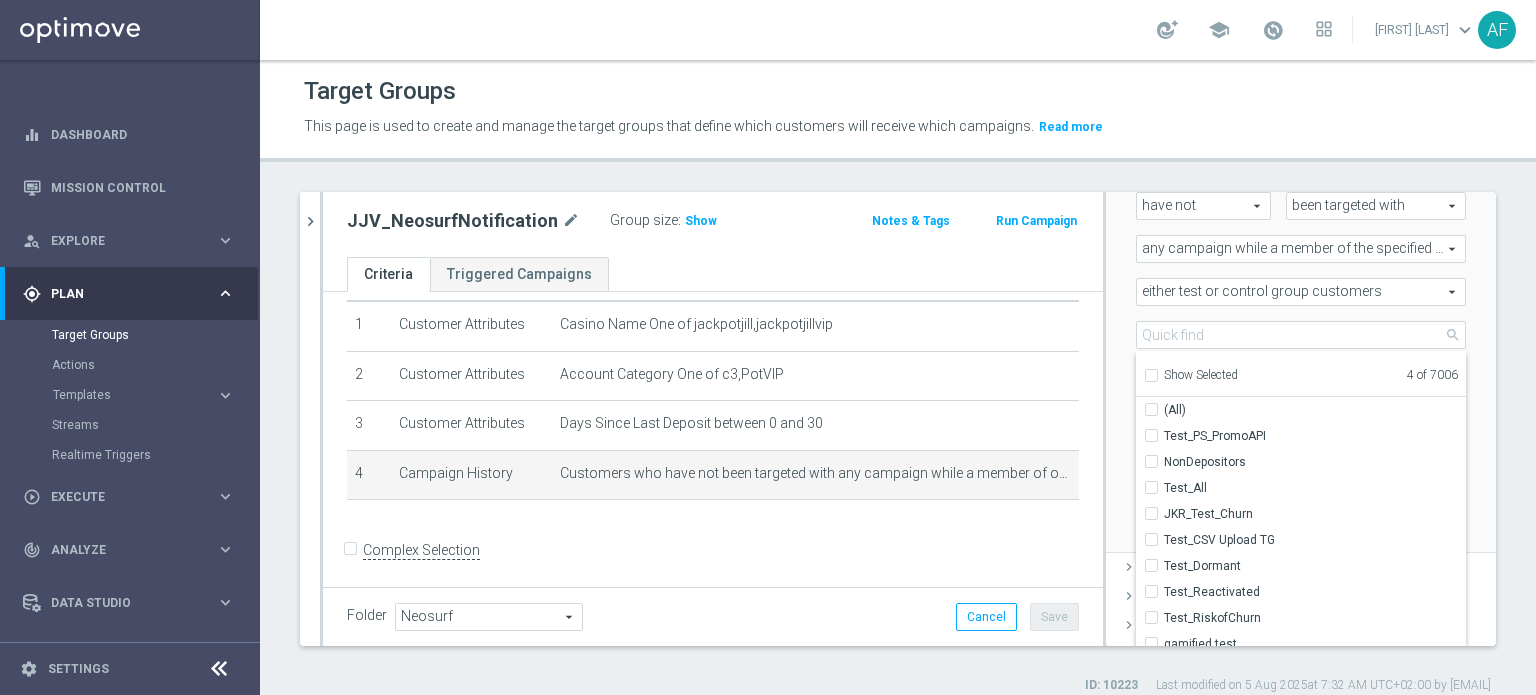 click on "Show Selected" at bounding box center [1201, 375] 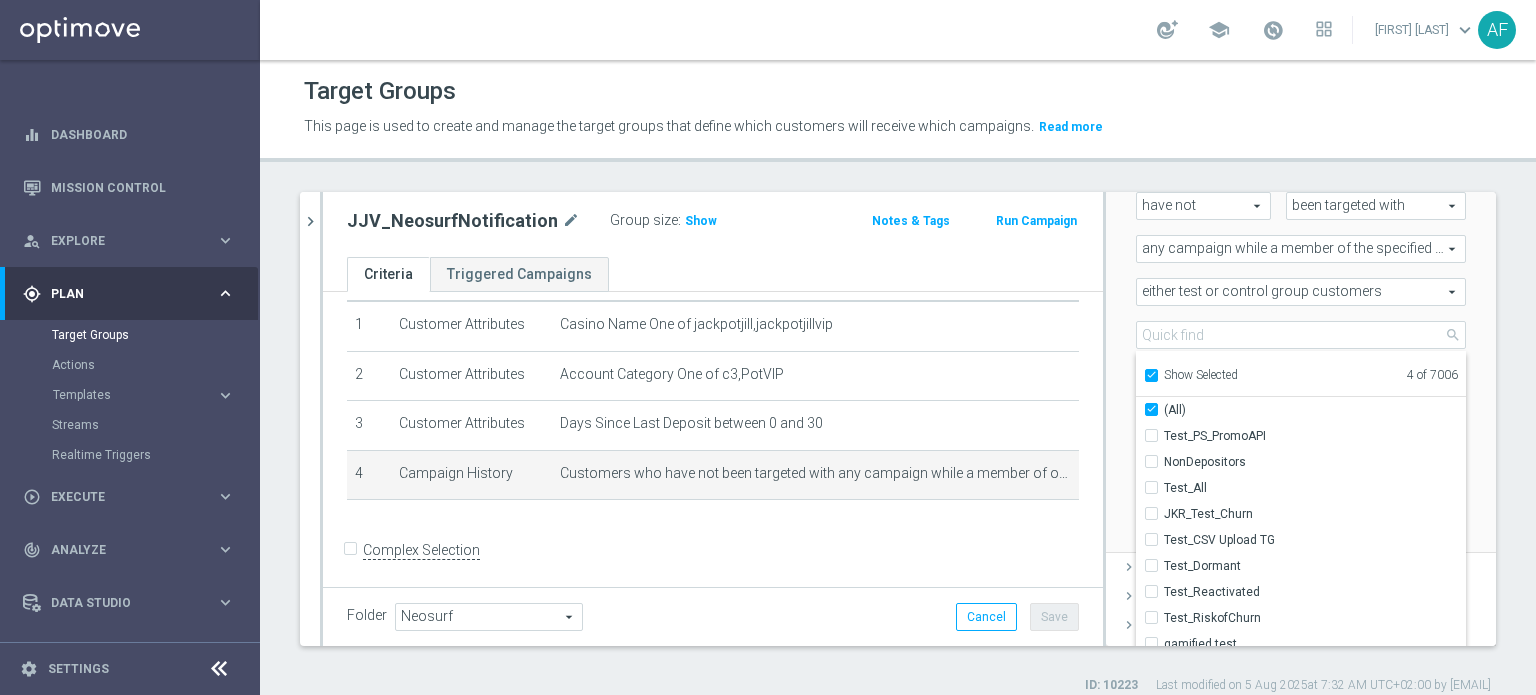 checkbox on "true" 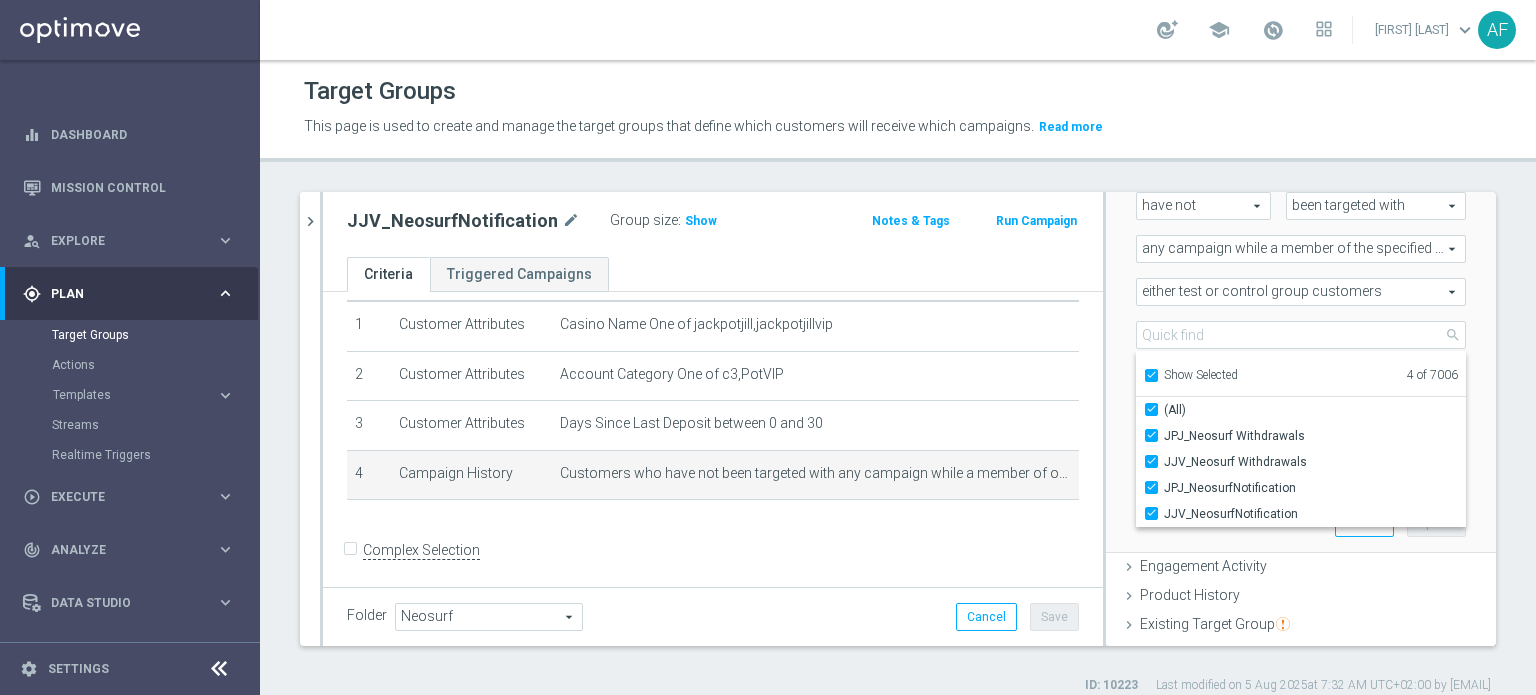 click on "Scenario
Custom
Custom
arrow_drop_down
search
Select all customers who were
have not
have not
arrow_drop_down
search" at bounding box center [1301, 320] 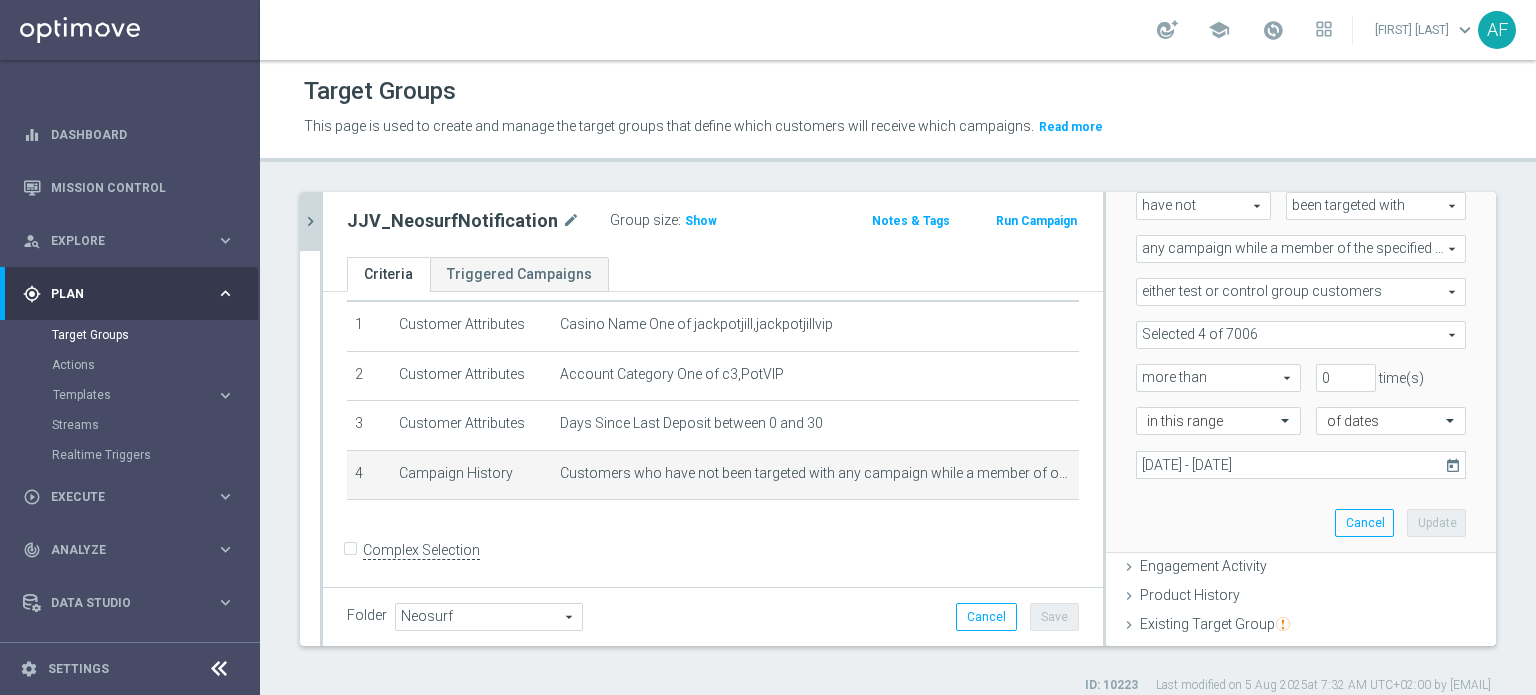 click on "chevron_right" 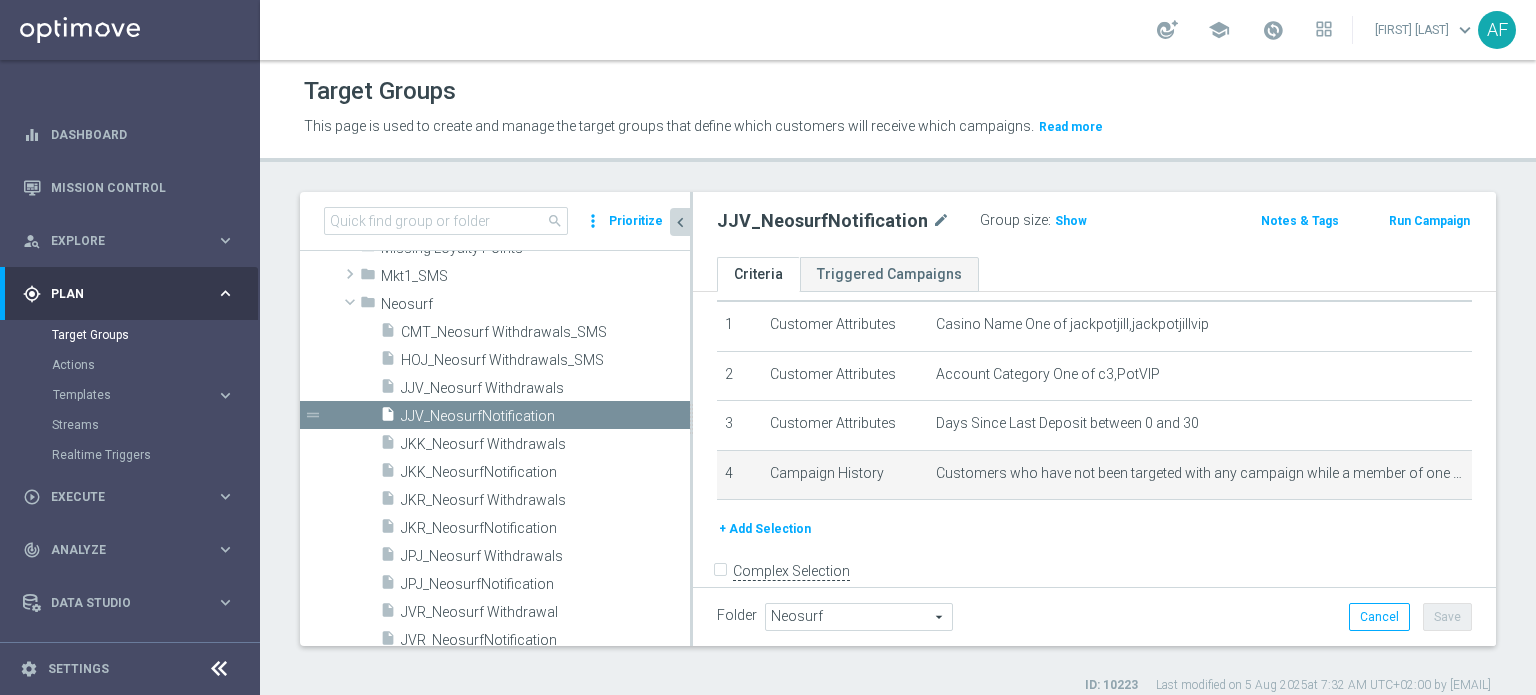 scroll, scrollTop: 81, scrollLeft: 0, axis: vertical 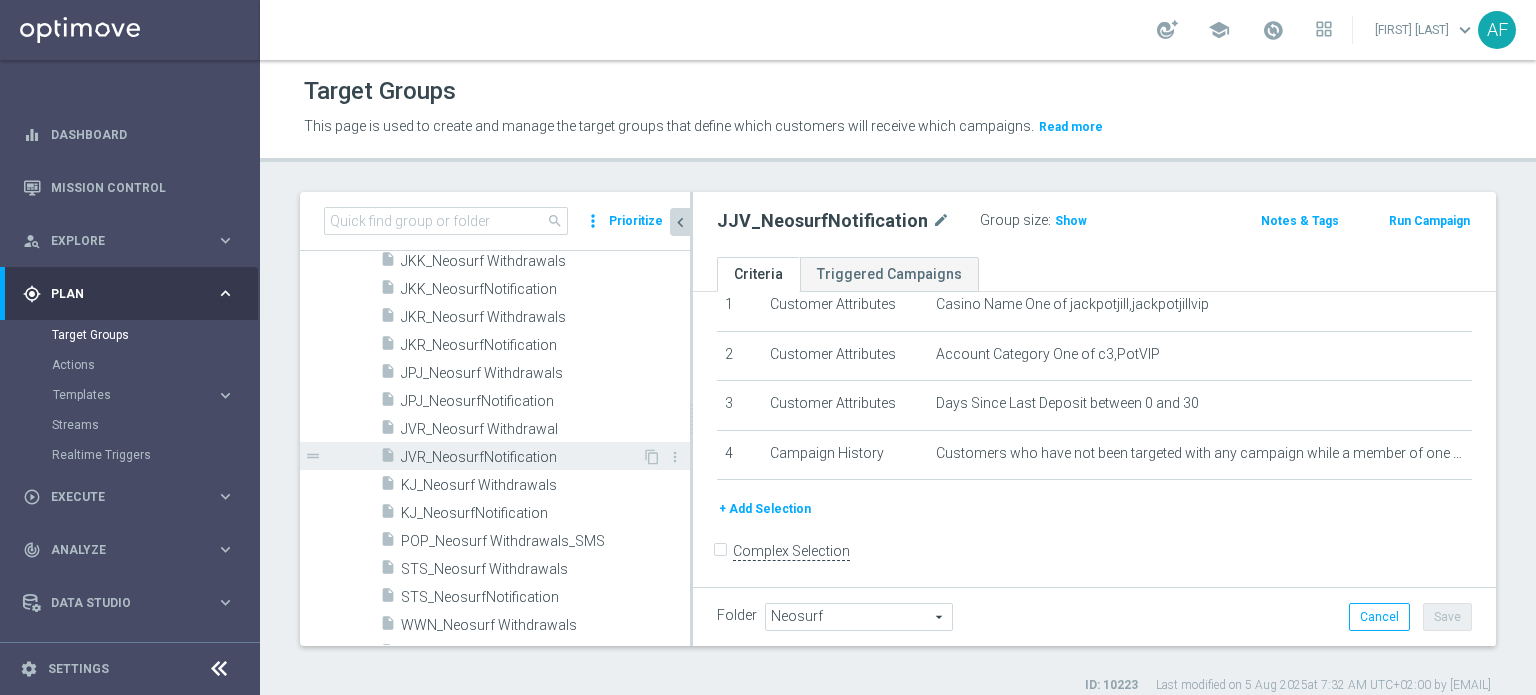 click on "JVR_NeosurfNotification" at bounding box center (521, 457) 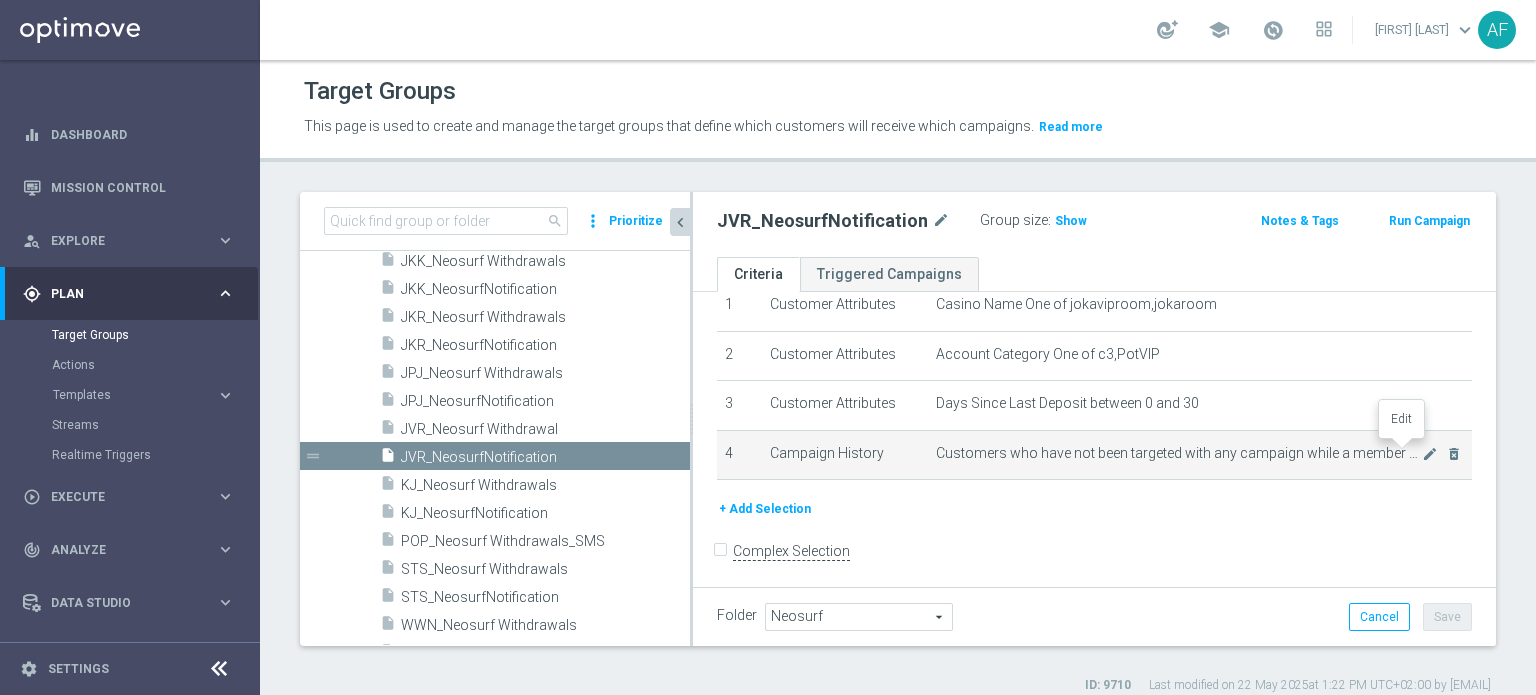 click on "mode_edit" 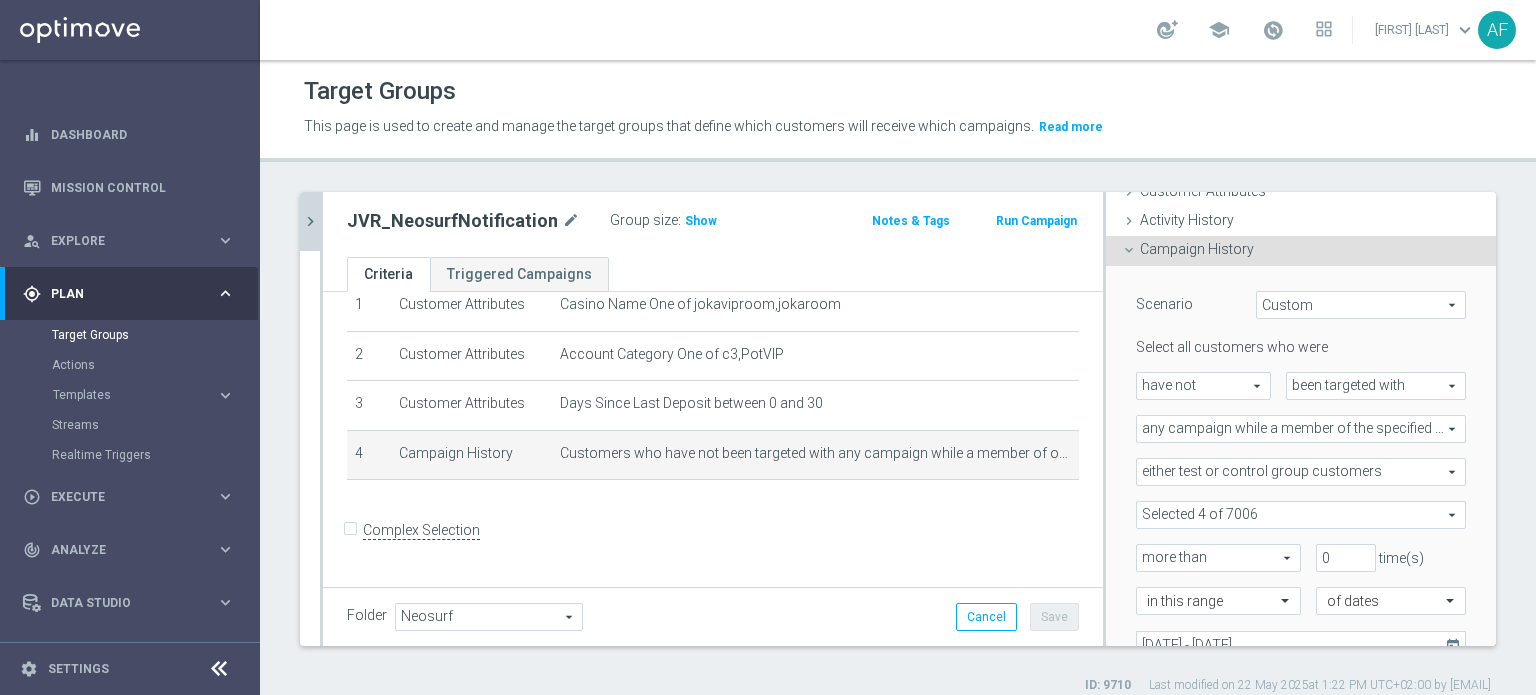 scroll, scrollTop: 61, scrollLeft: 0, axis: vertical 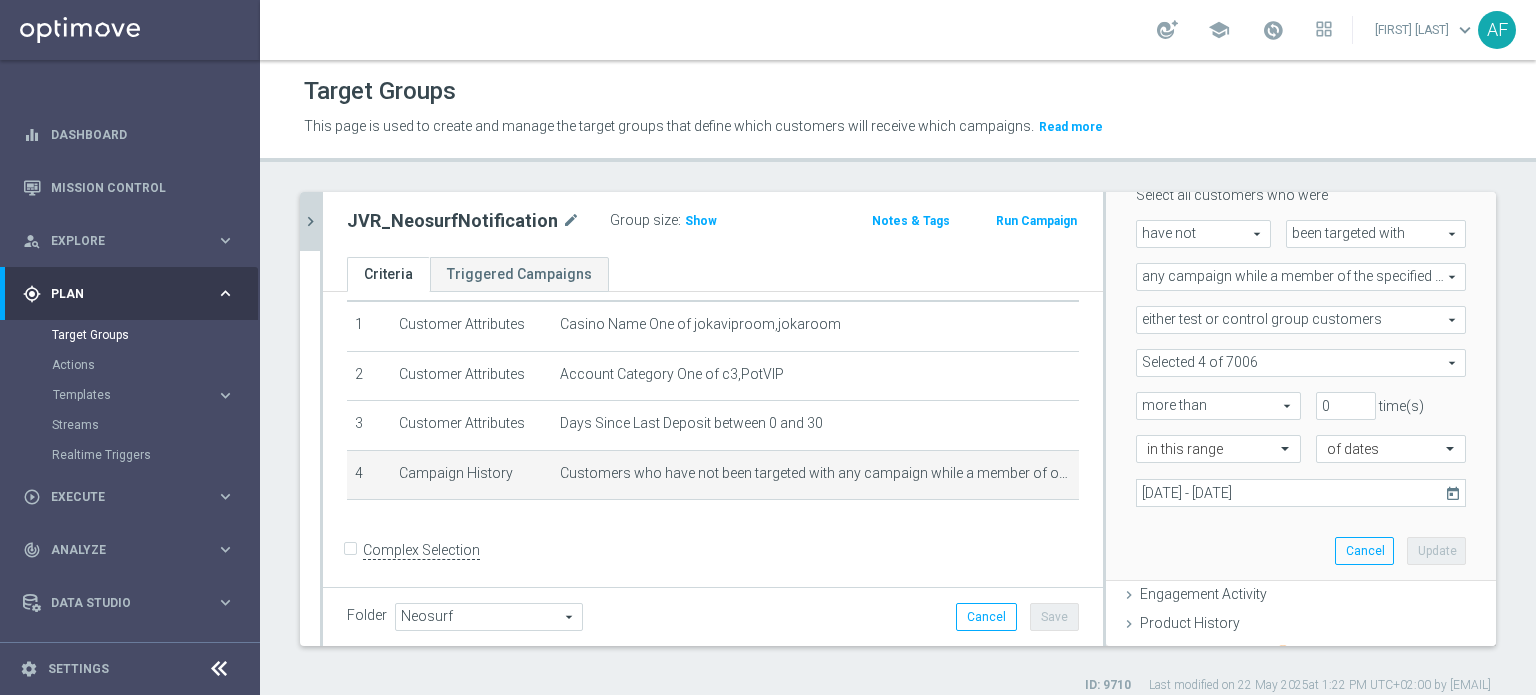 click at bounding box center (1301, 363) 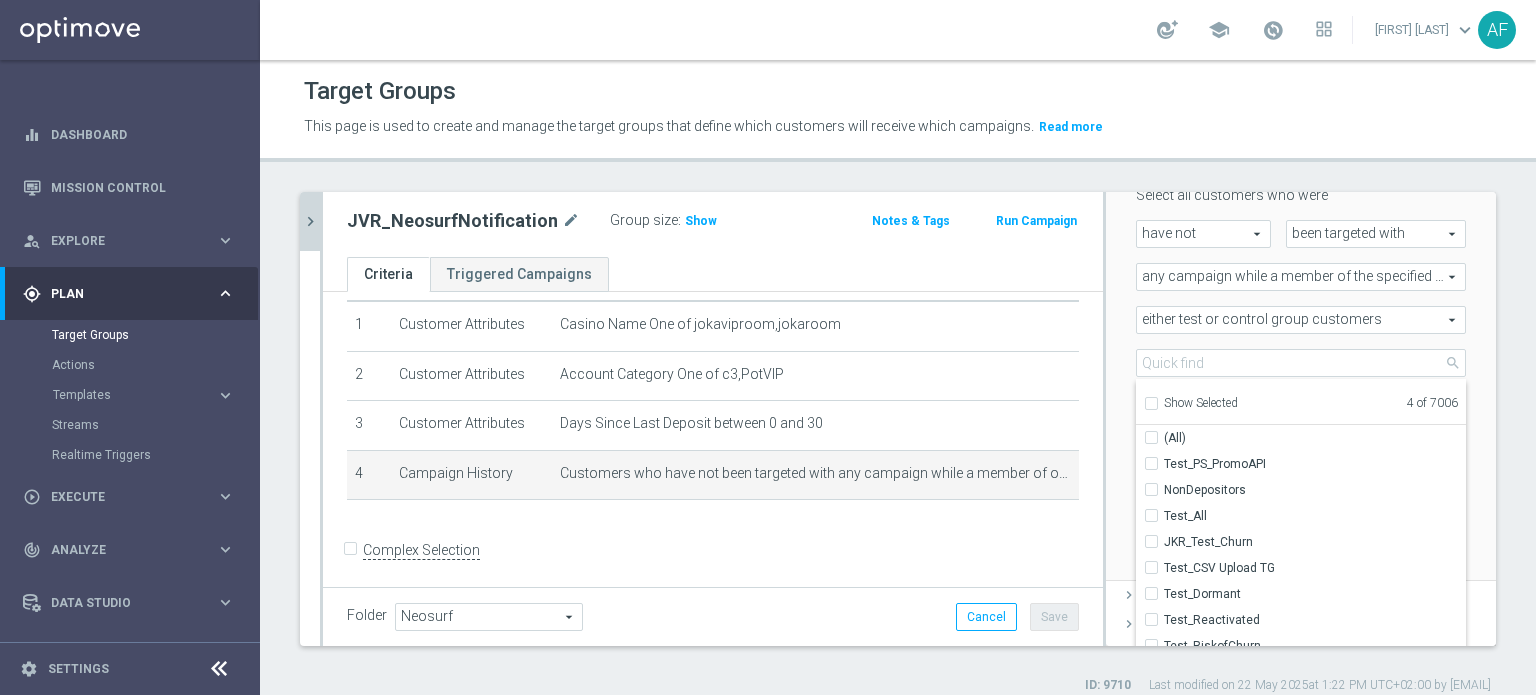 click on "Show Selected" at bounding box center [1201, 403] 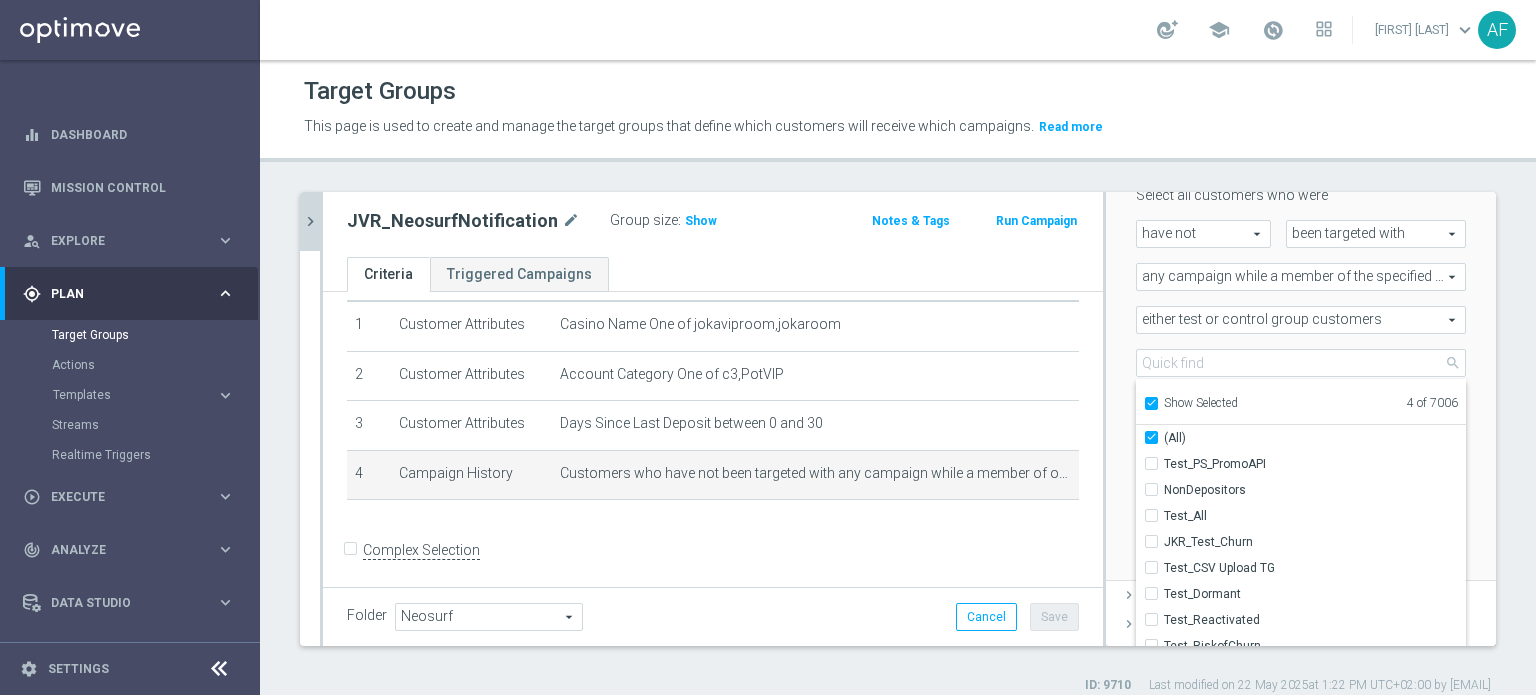 checkbox on "true" 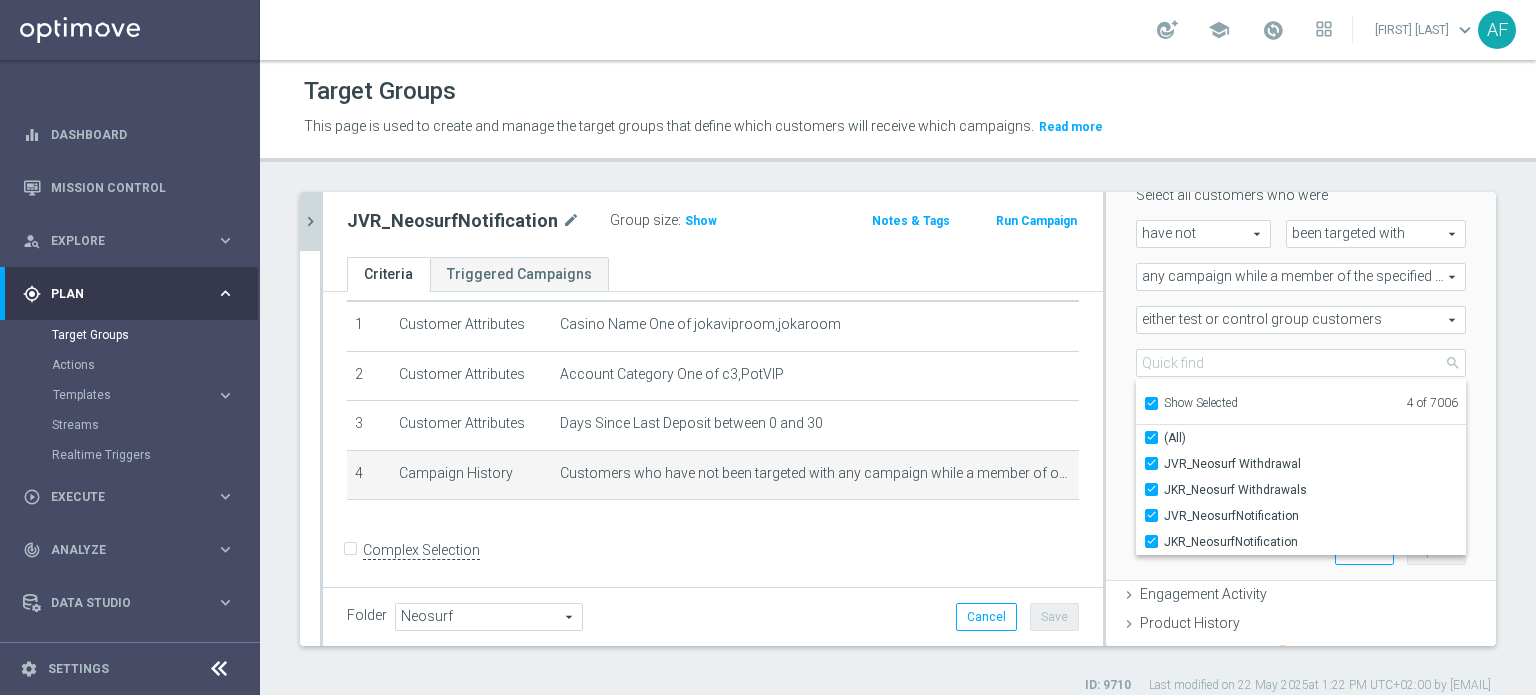 click on "Scenario
Custom
Custom
arrow_drop_down
search
Select all customers who were
have not
have not
arrow_drop_down
search" at bounding box center [1301, 348] 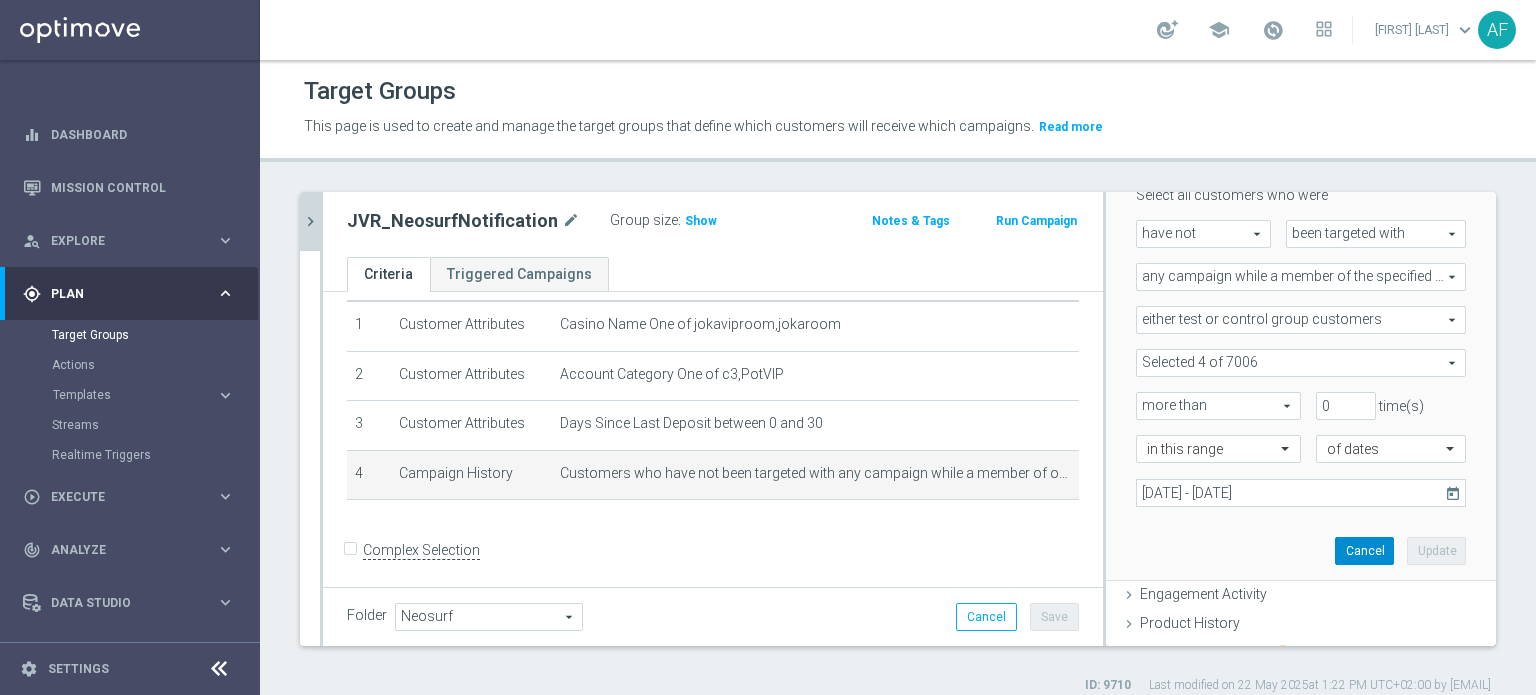 click on "Cancel" at bounding box center (1364, 551) 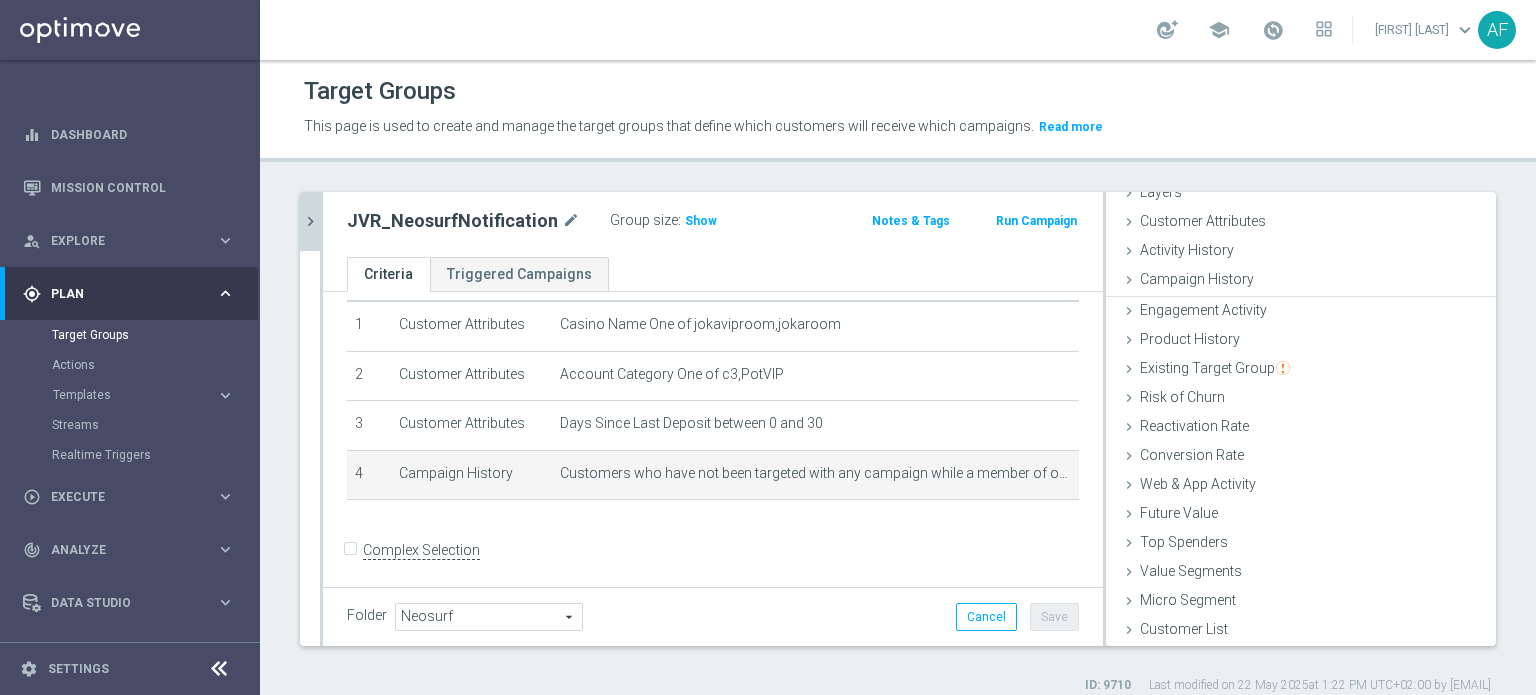 scroll, scrollTop: 87, scrollLeft: 0, axis: vertical 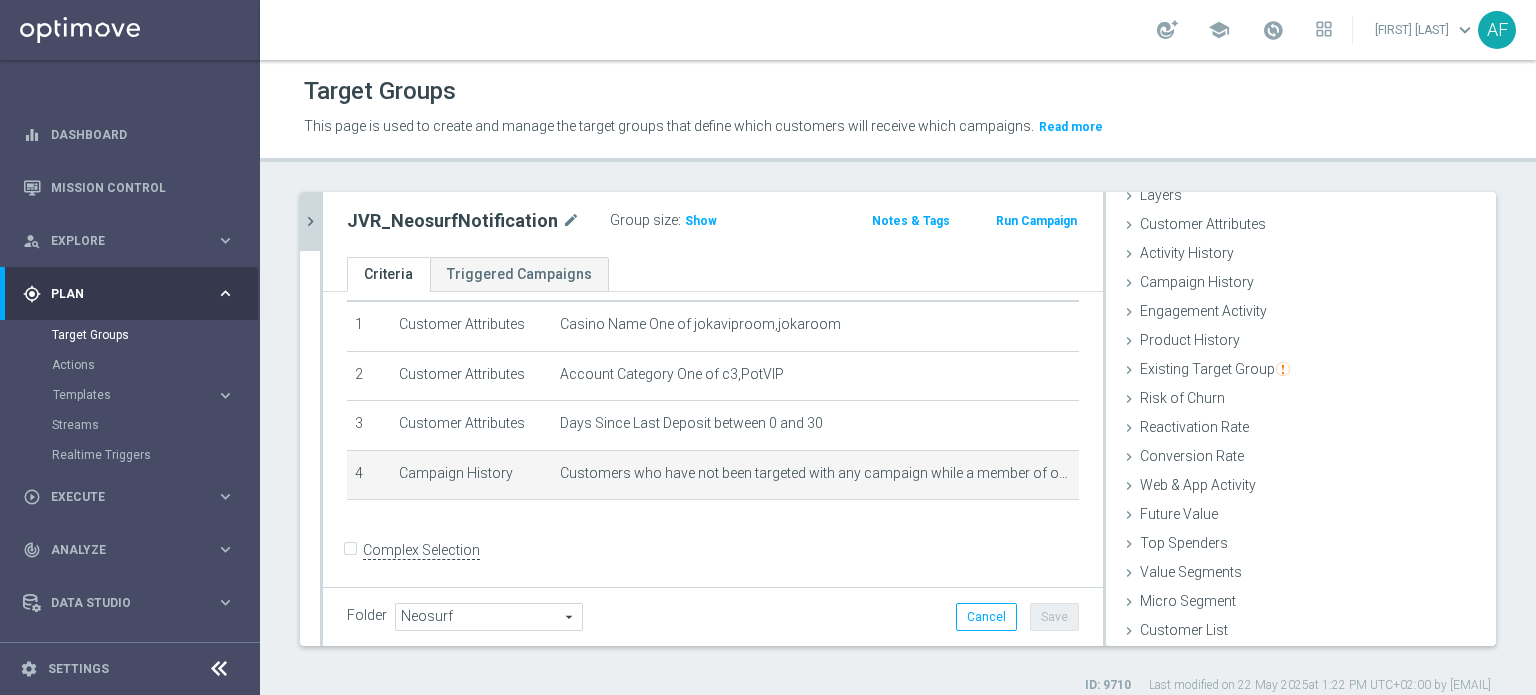 click on "chevron_right" 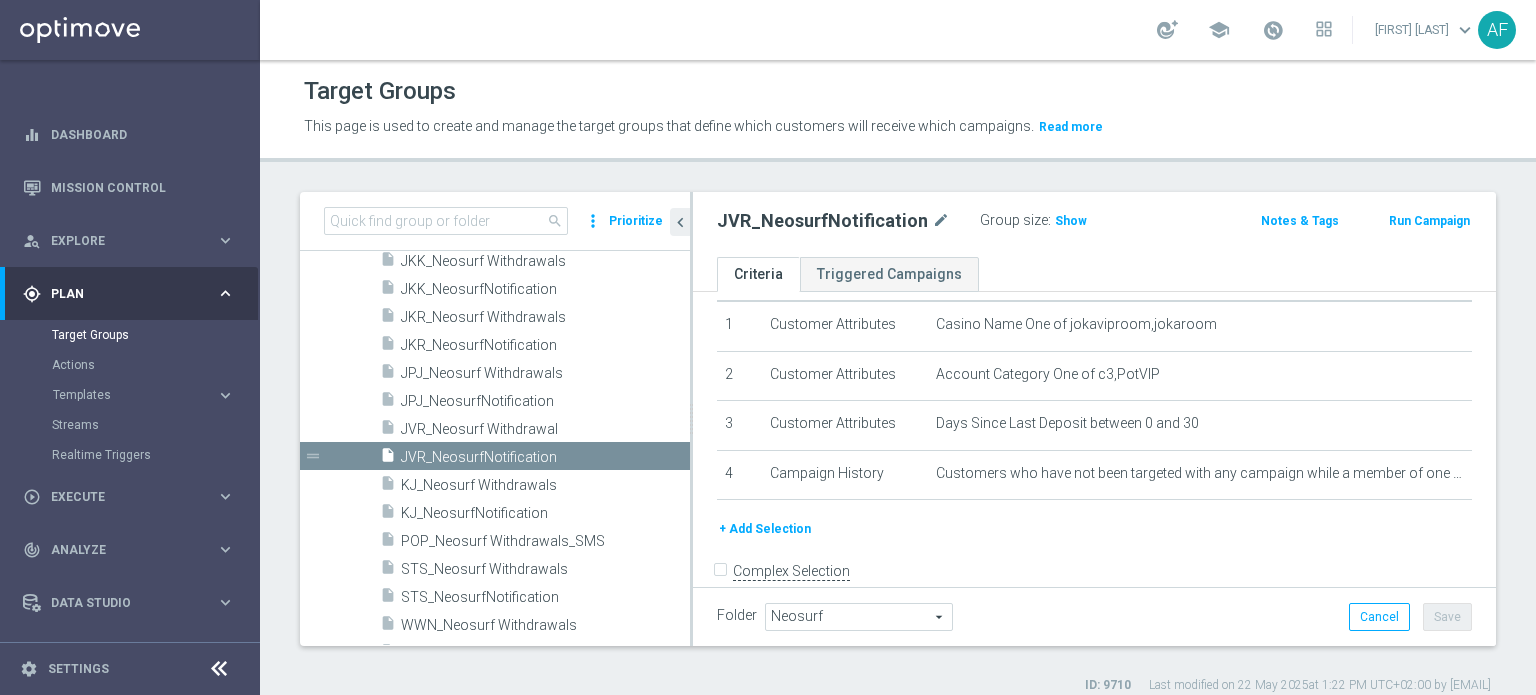 scroll, scrollTop: 81, scrollLeft: 0, axis: vertical 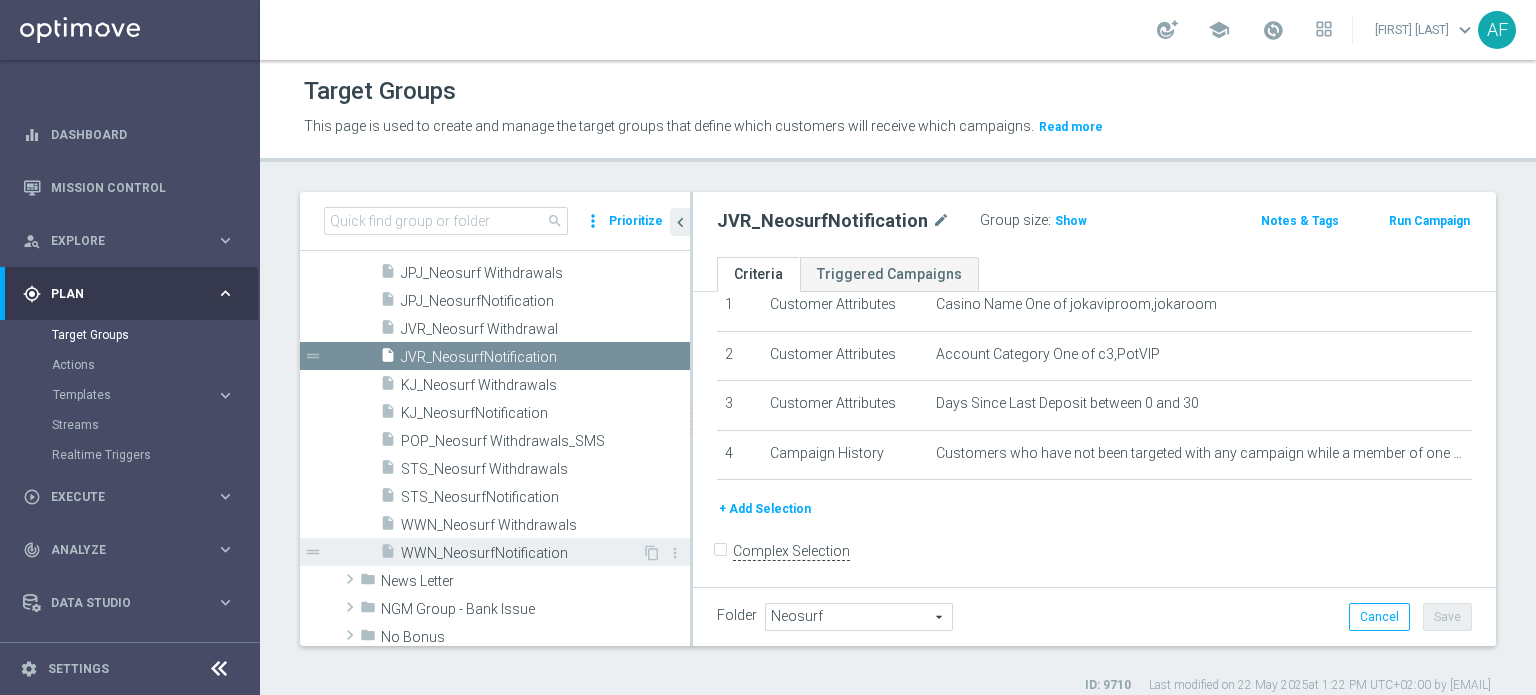 click on "[PROMO_NAME]" at bounding box center [521, 553] 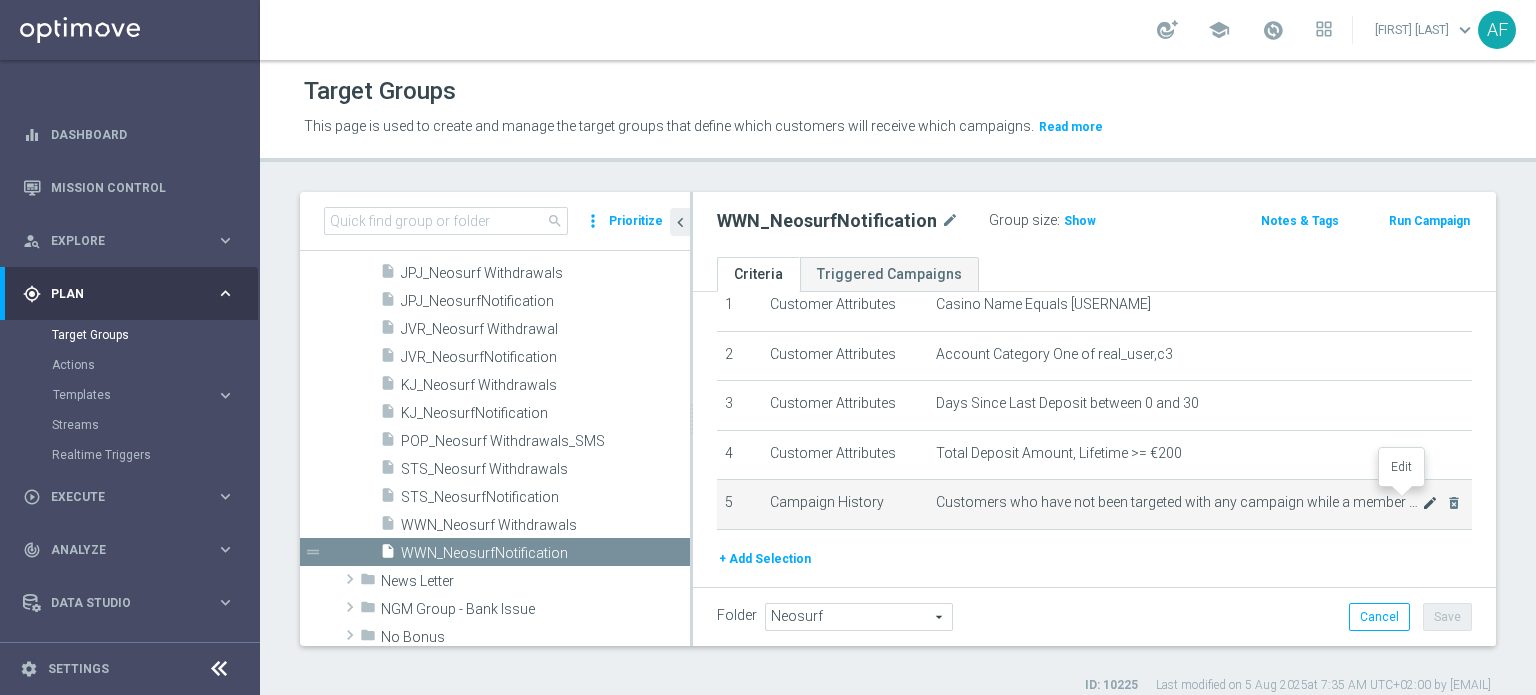 click on "mode_edit" 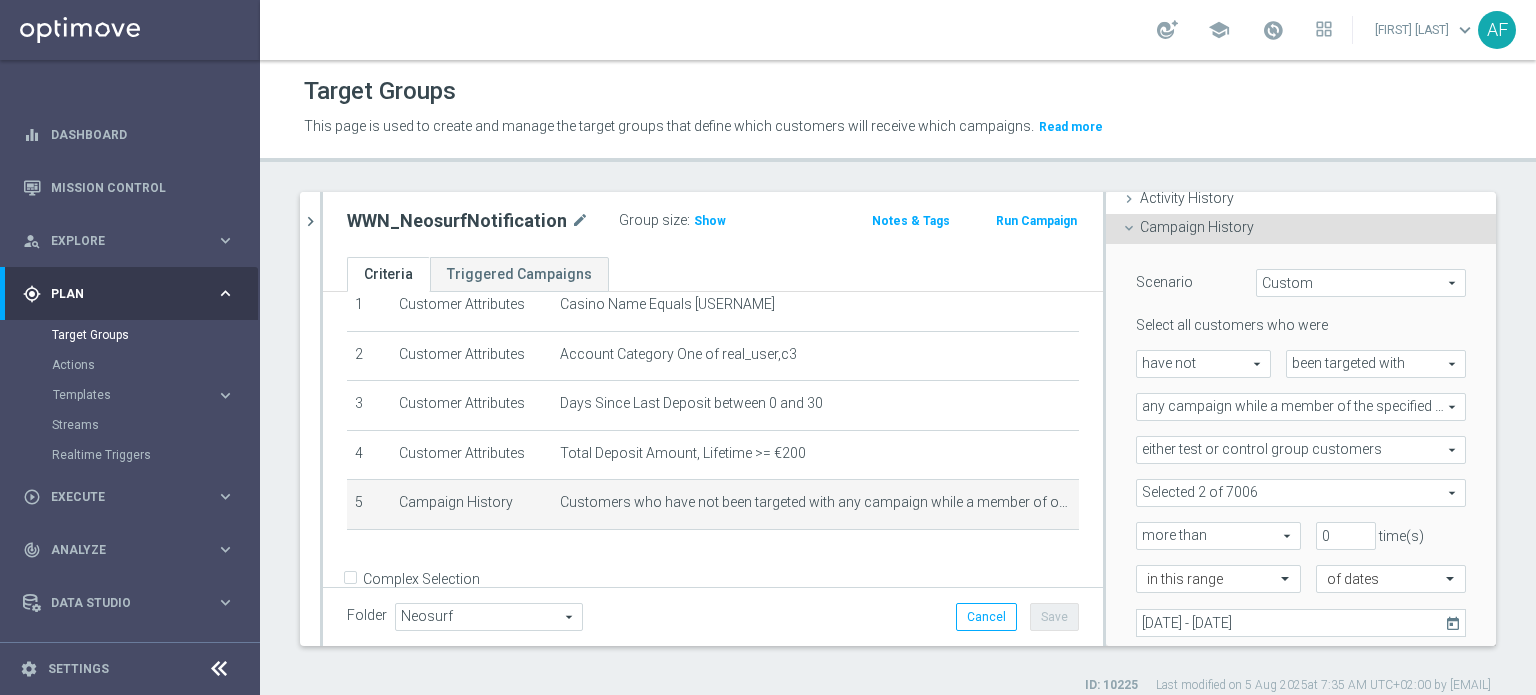 scroll, scrollTop: 187, scrollLeft: 0, axis: vertical 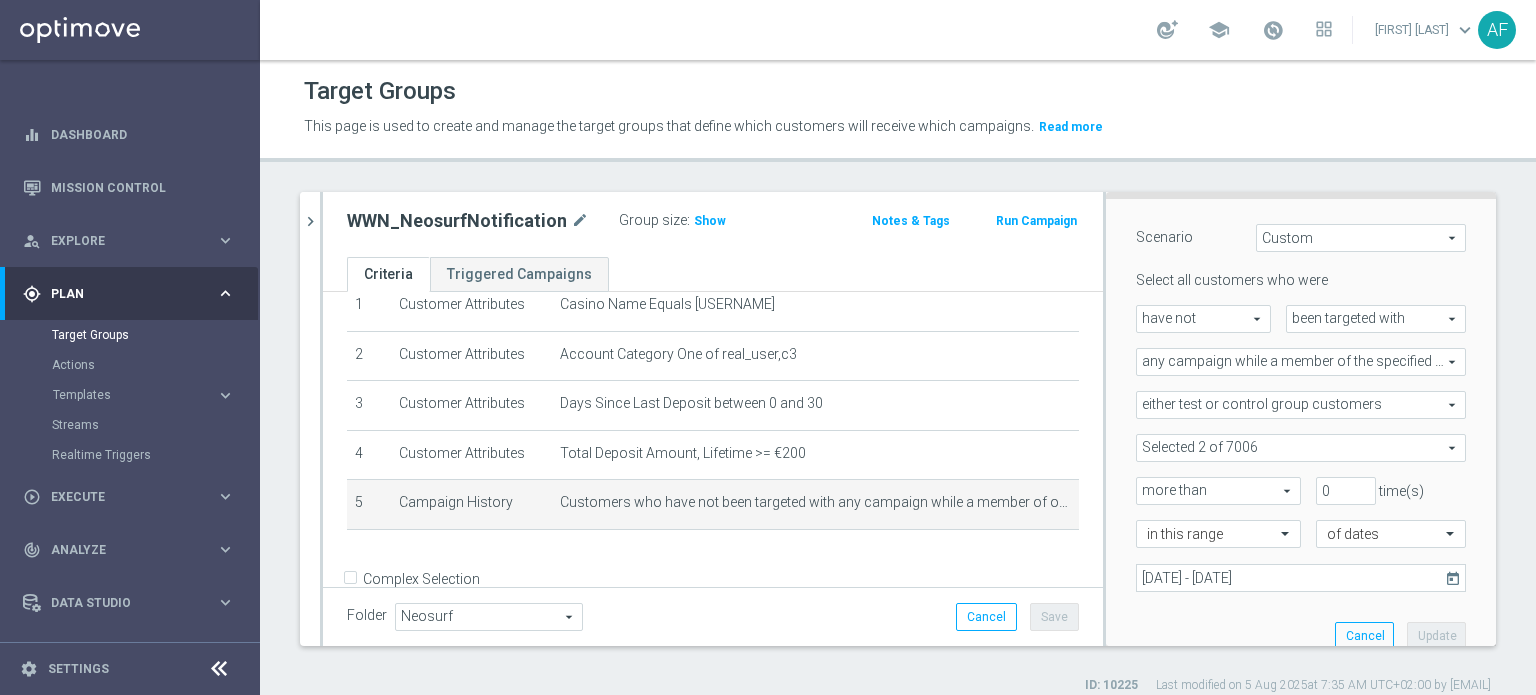 click at bounding box center (1301, 448) 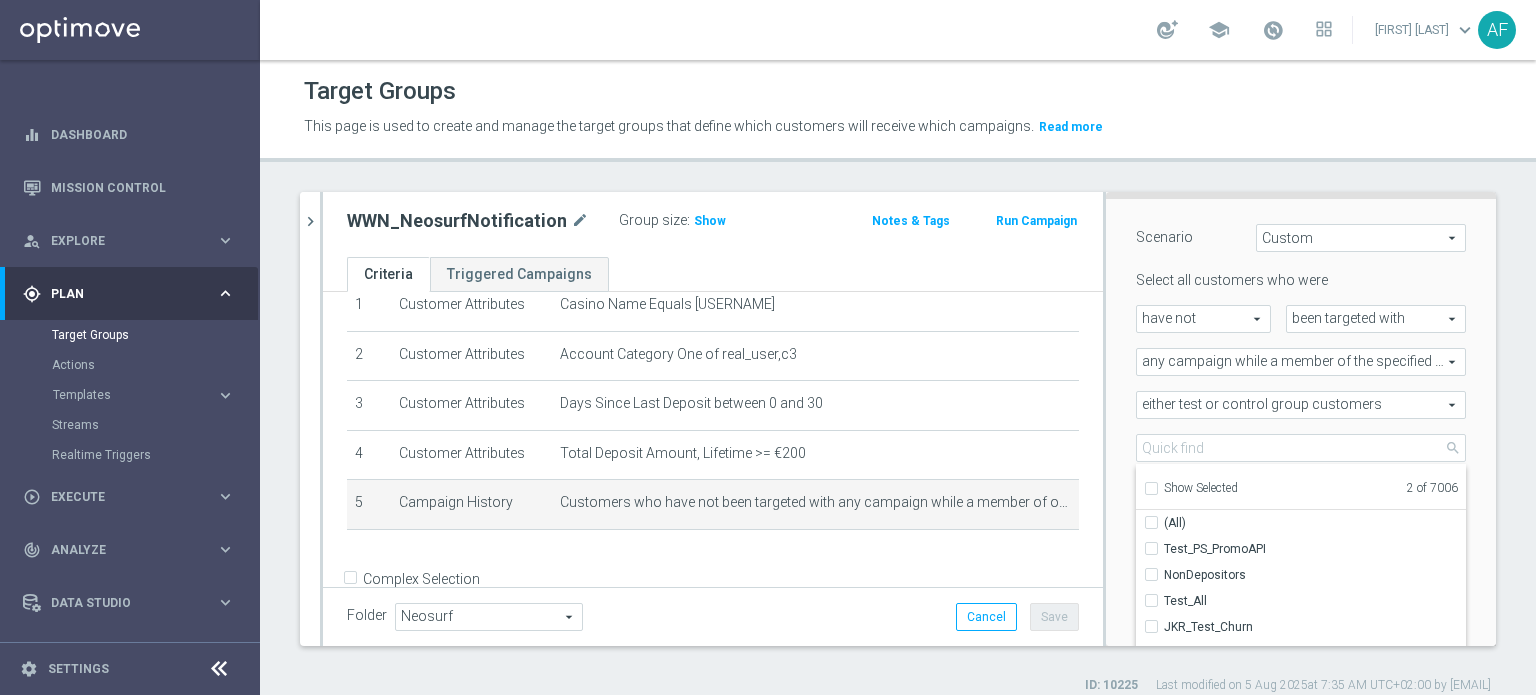 click on "Show Selected" at bounding box center (1201, 488) 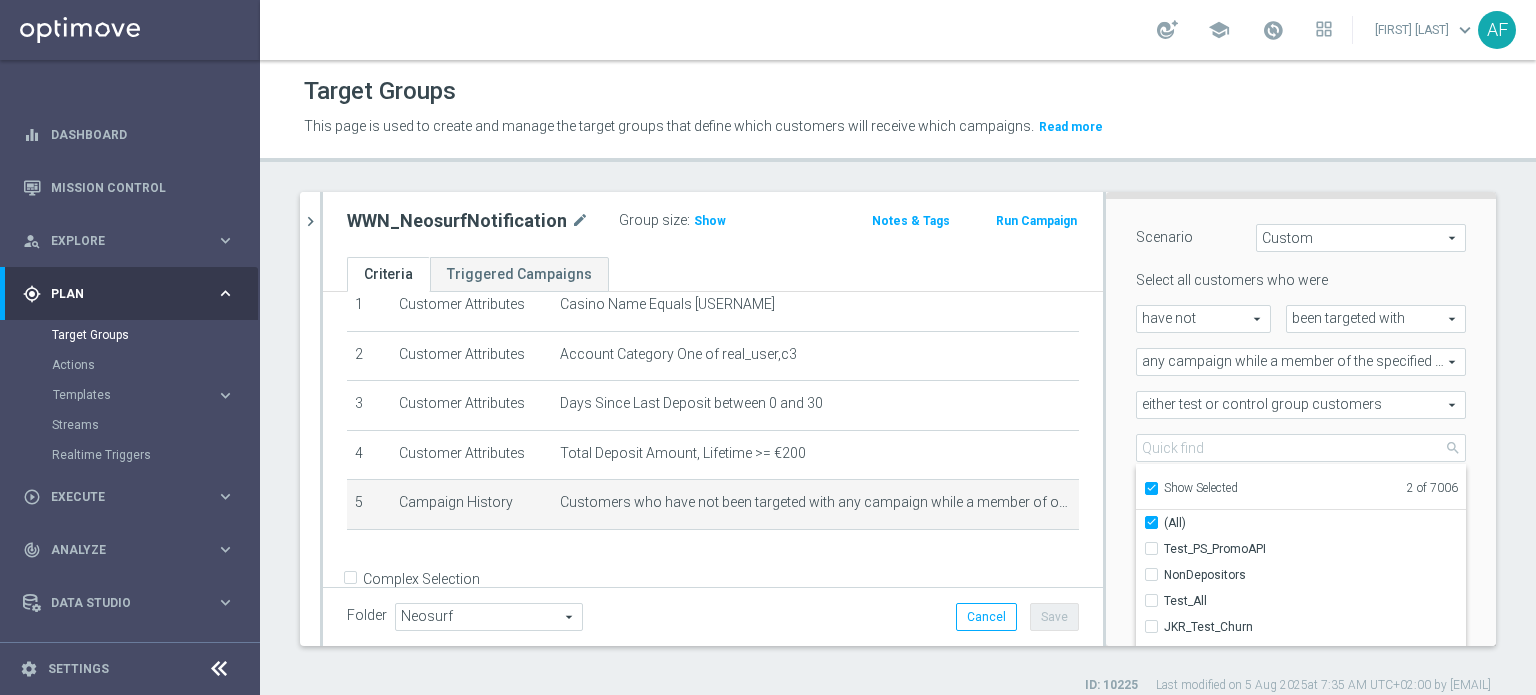 checkbox on "true" 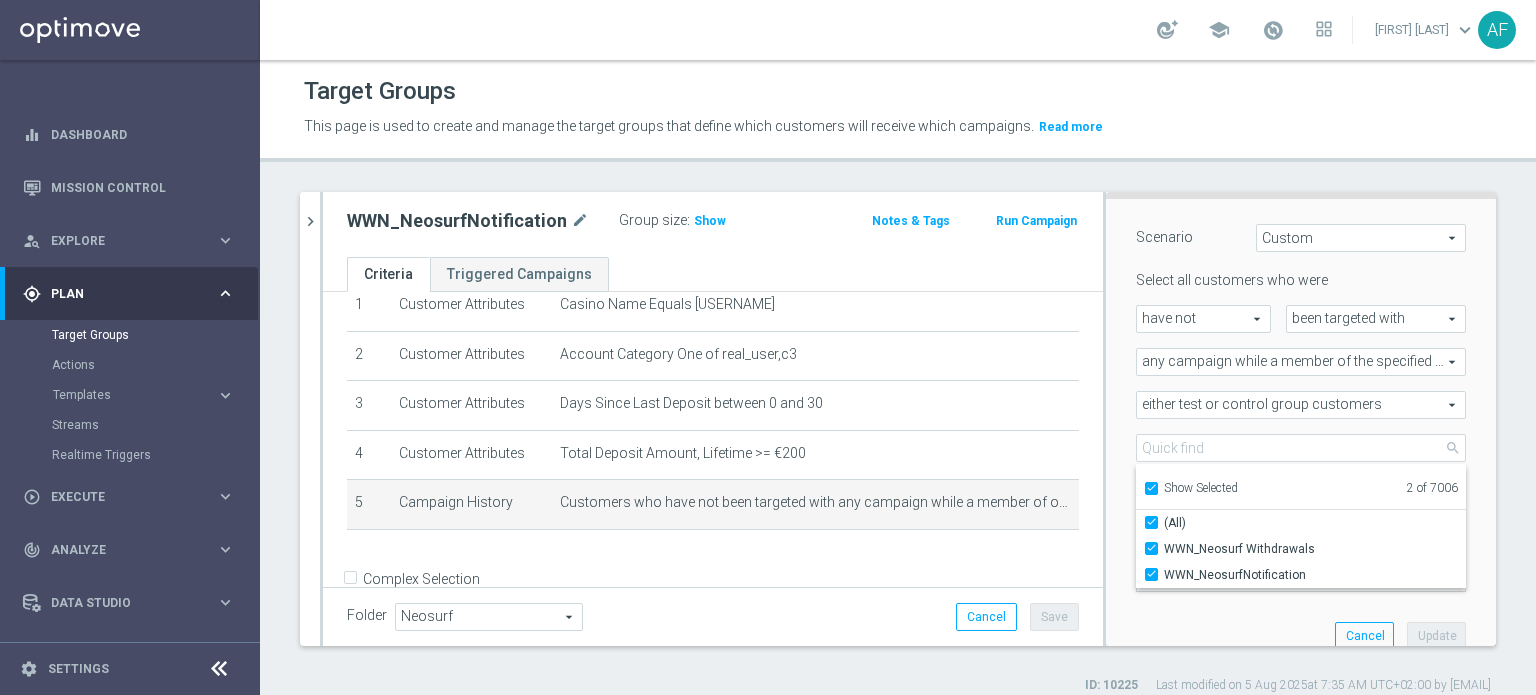 click on "Scenario
Custom
Custom
arrow_drop_down
search
Select all customers who were
have not
have not
arrow_drop_down
search" at bounding box center [1301, 433] 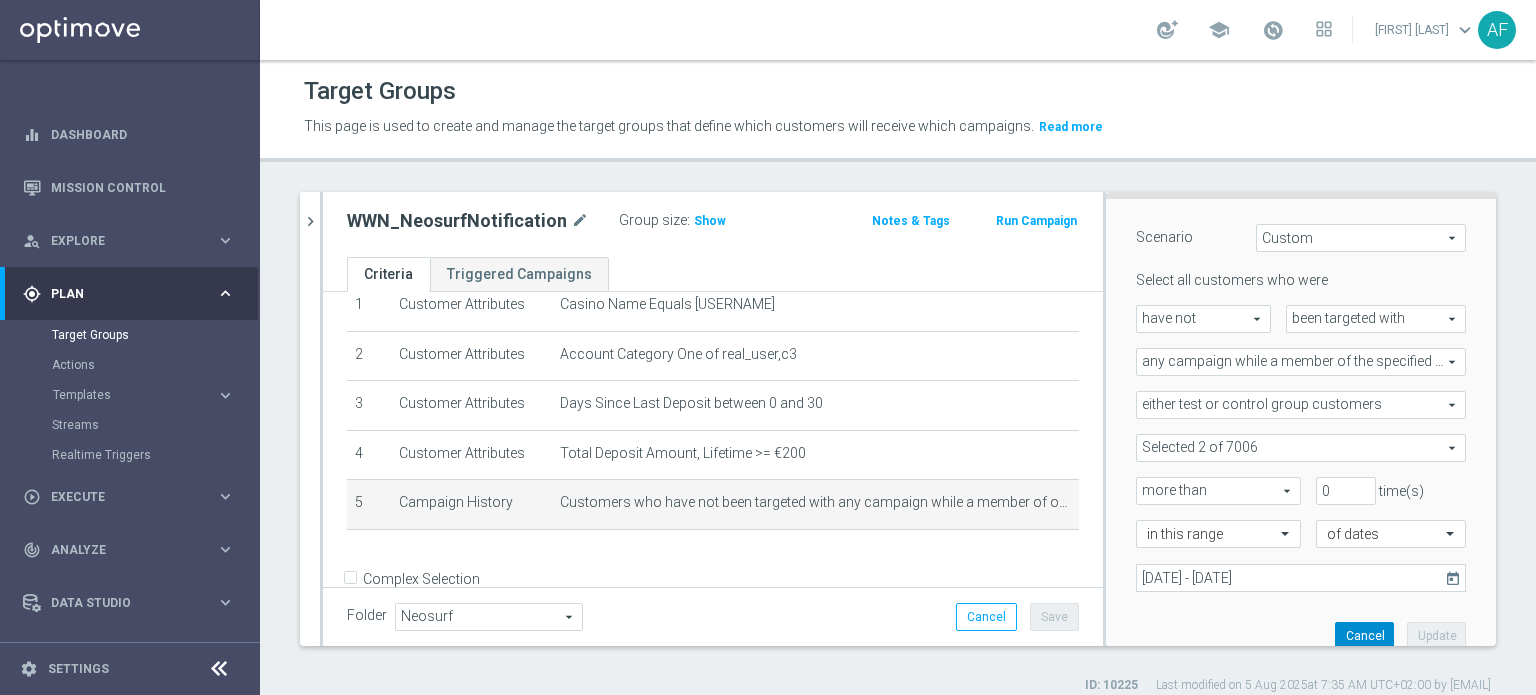 click on "Cancel" at bounding box center [1364, 636] 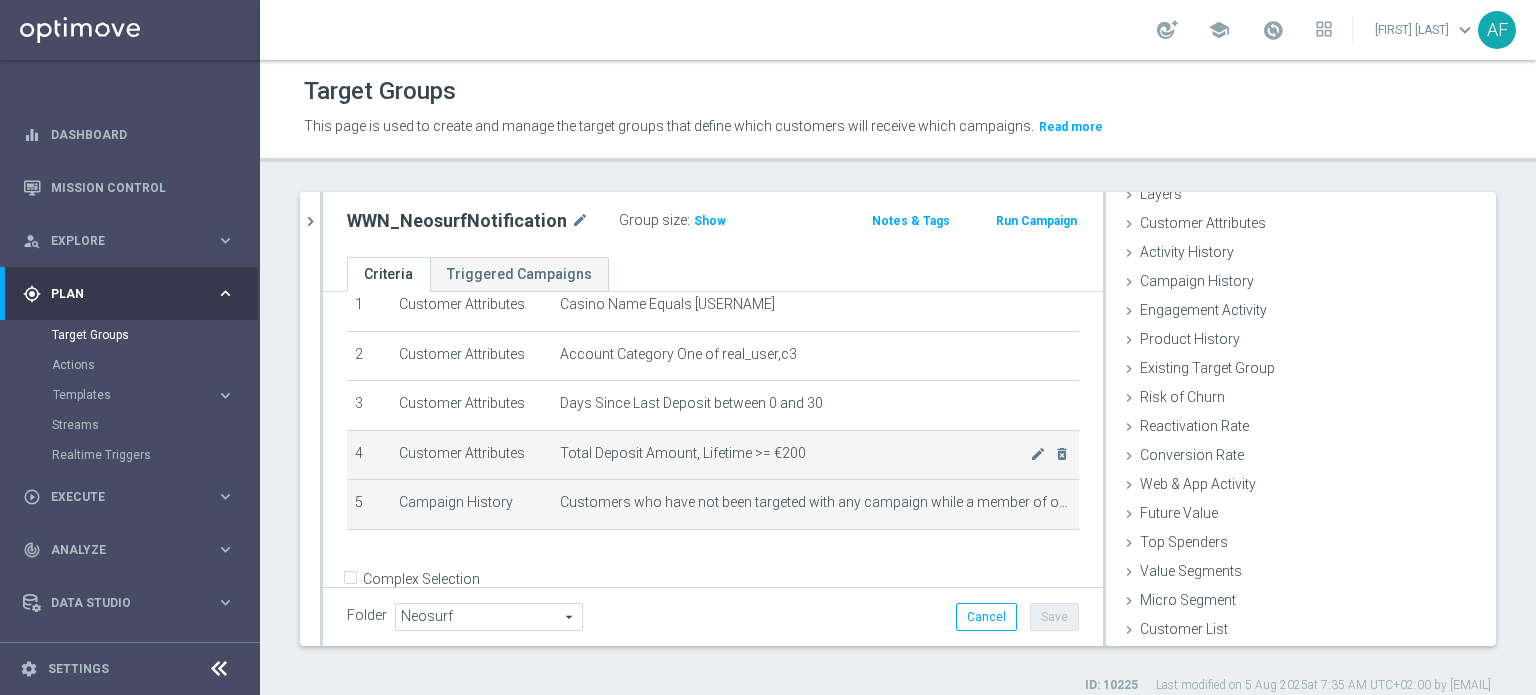 scroll, scrollTop: 87, scrollLeft: 0, axis: vertical 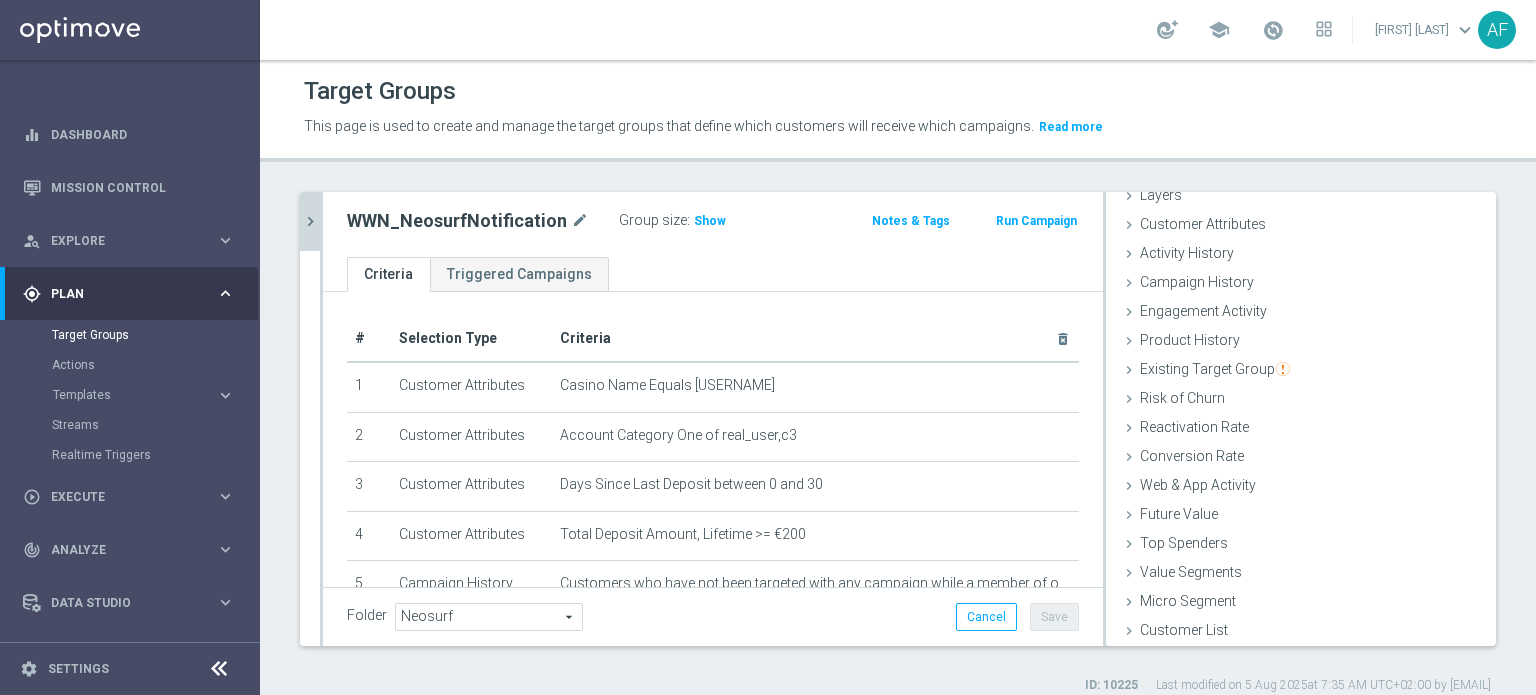 click on "chevron_right" 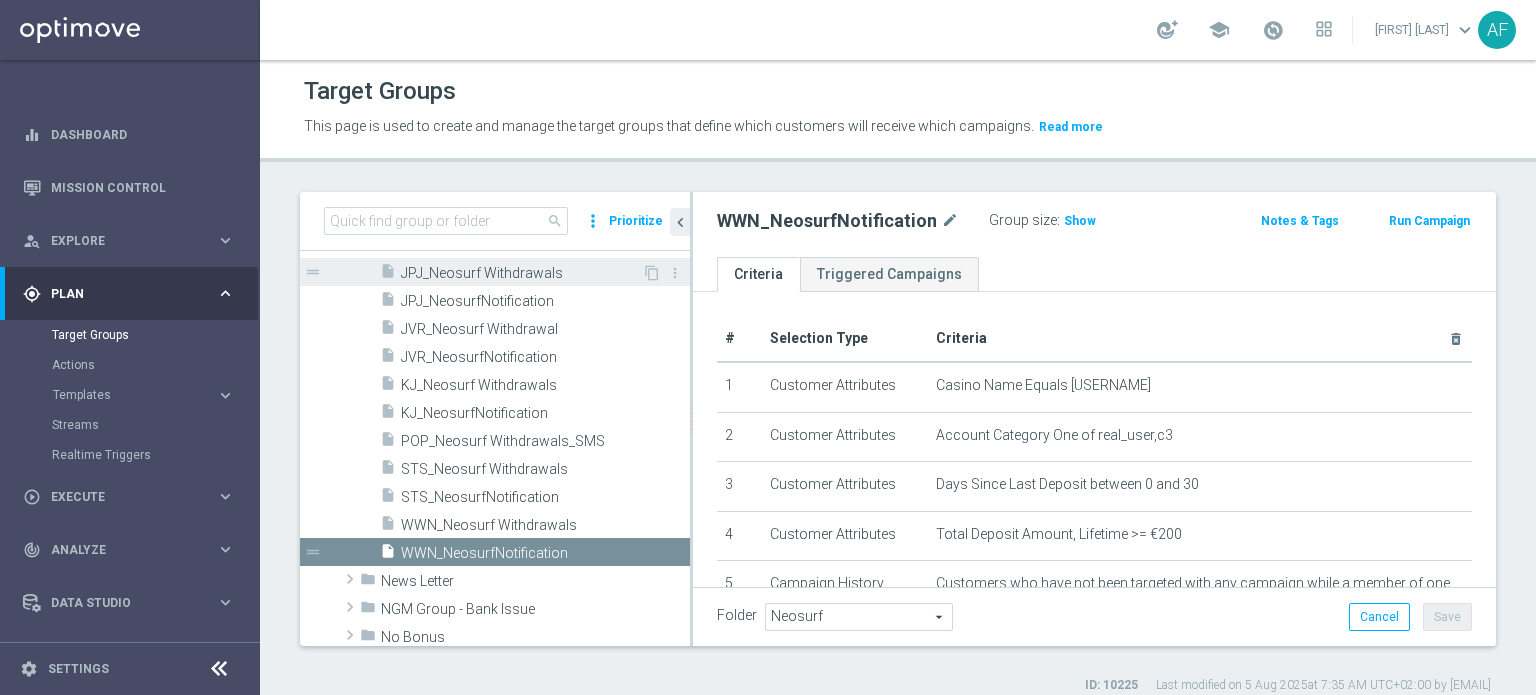 scroll, scrollTop: 92, scrollLeft: 0, axis: vertical 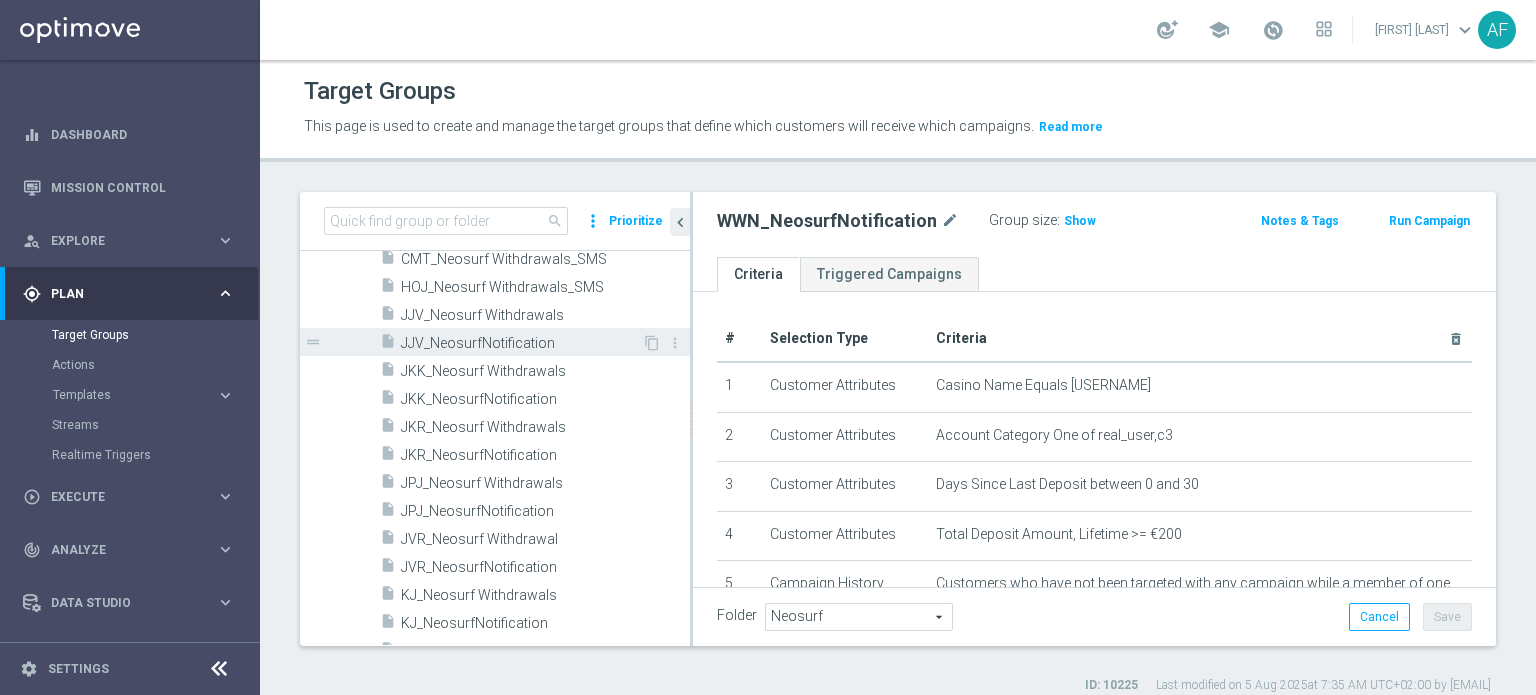 click on "[PROMO_NAME]" at bounding box center (521, 343) 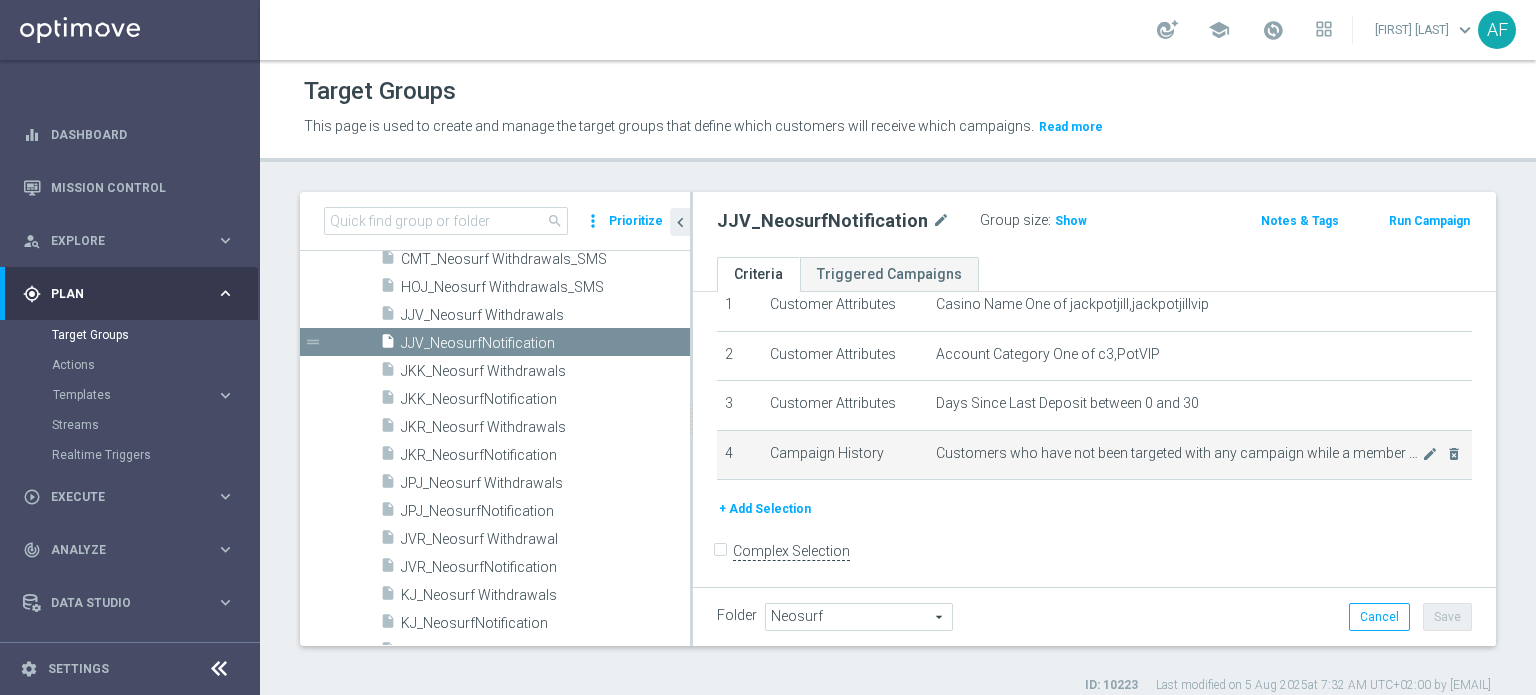 scroll, scrollTop: 0, scrollLeft: 0, axis: both 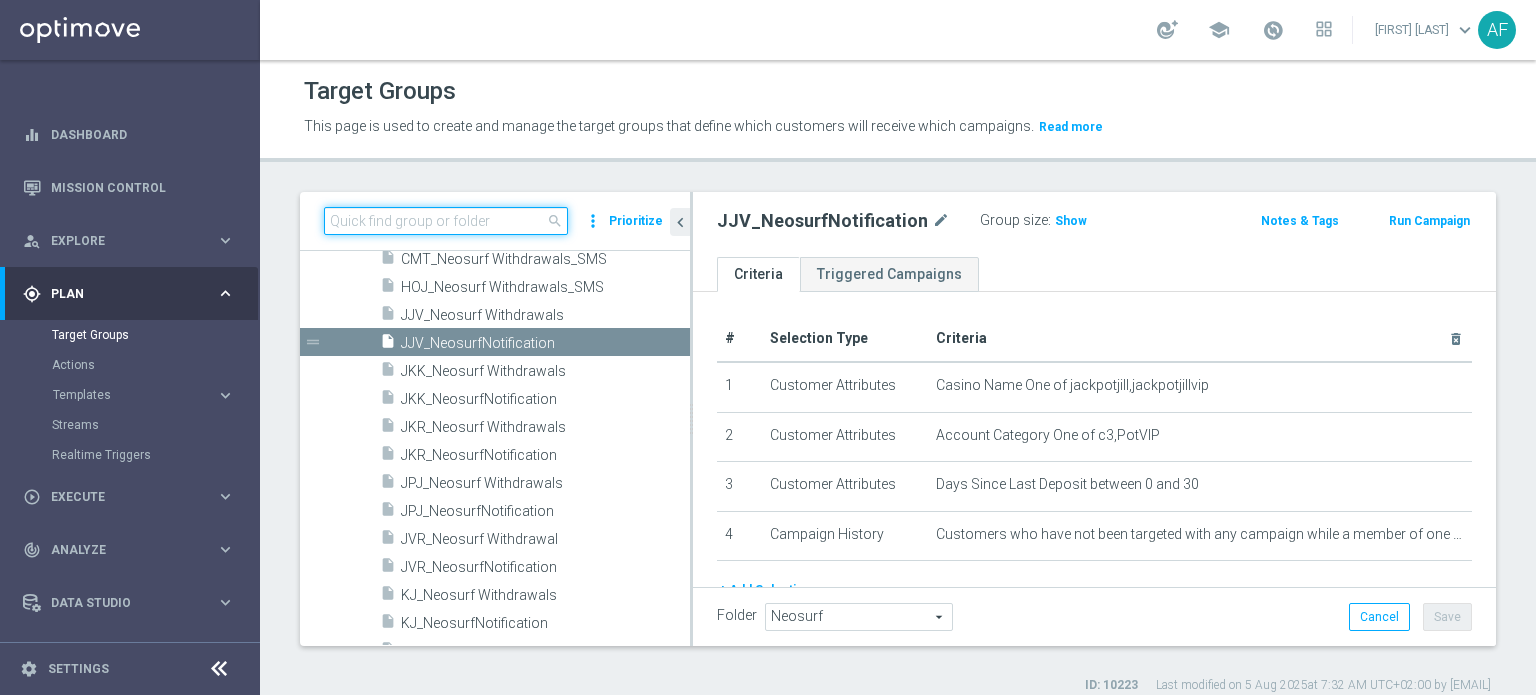 click at bounding box center [446, 221] 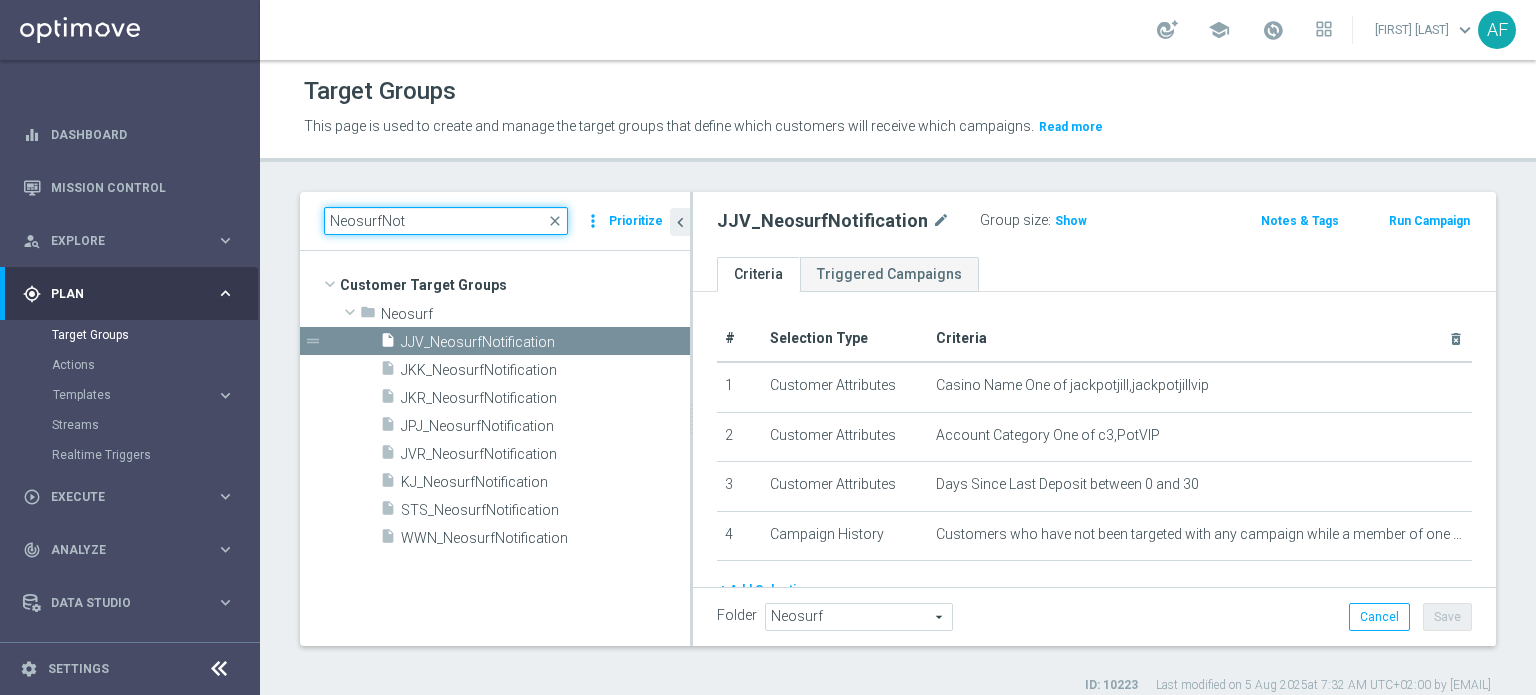 scroll, scrollTop: 0, scrollLeft: 0, axis: both 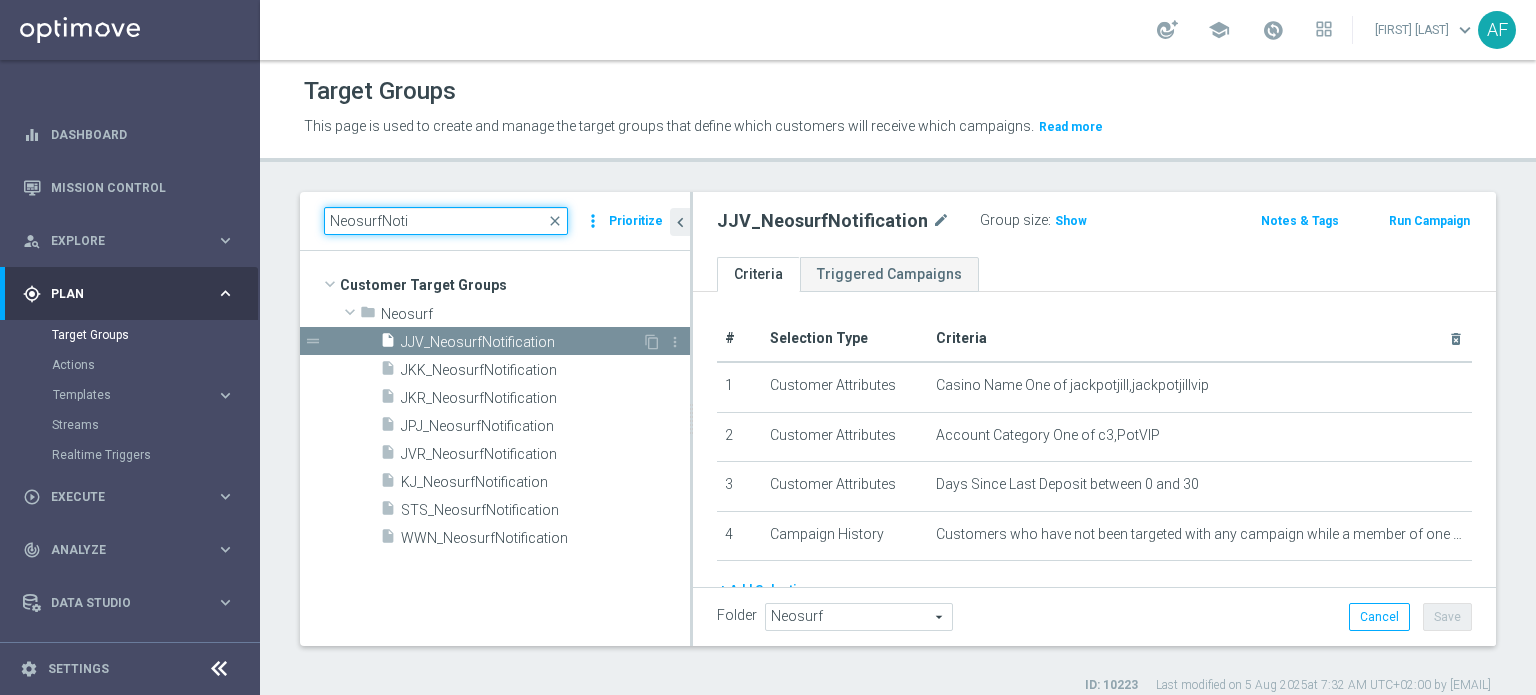 type on "NeosurfNoti" 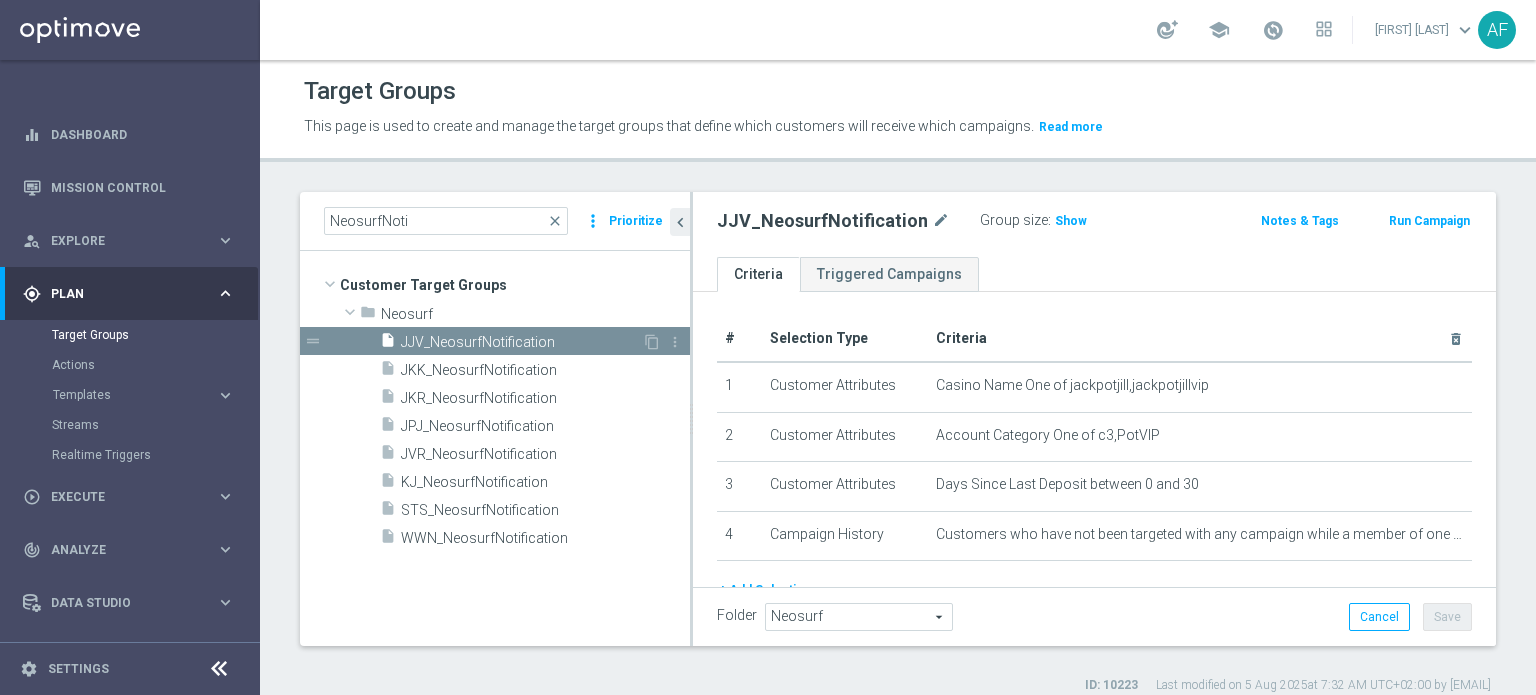 click on "[PROMO_NAME]" at bounding box center (521, 342) 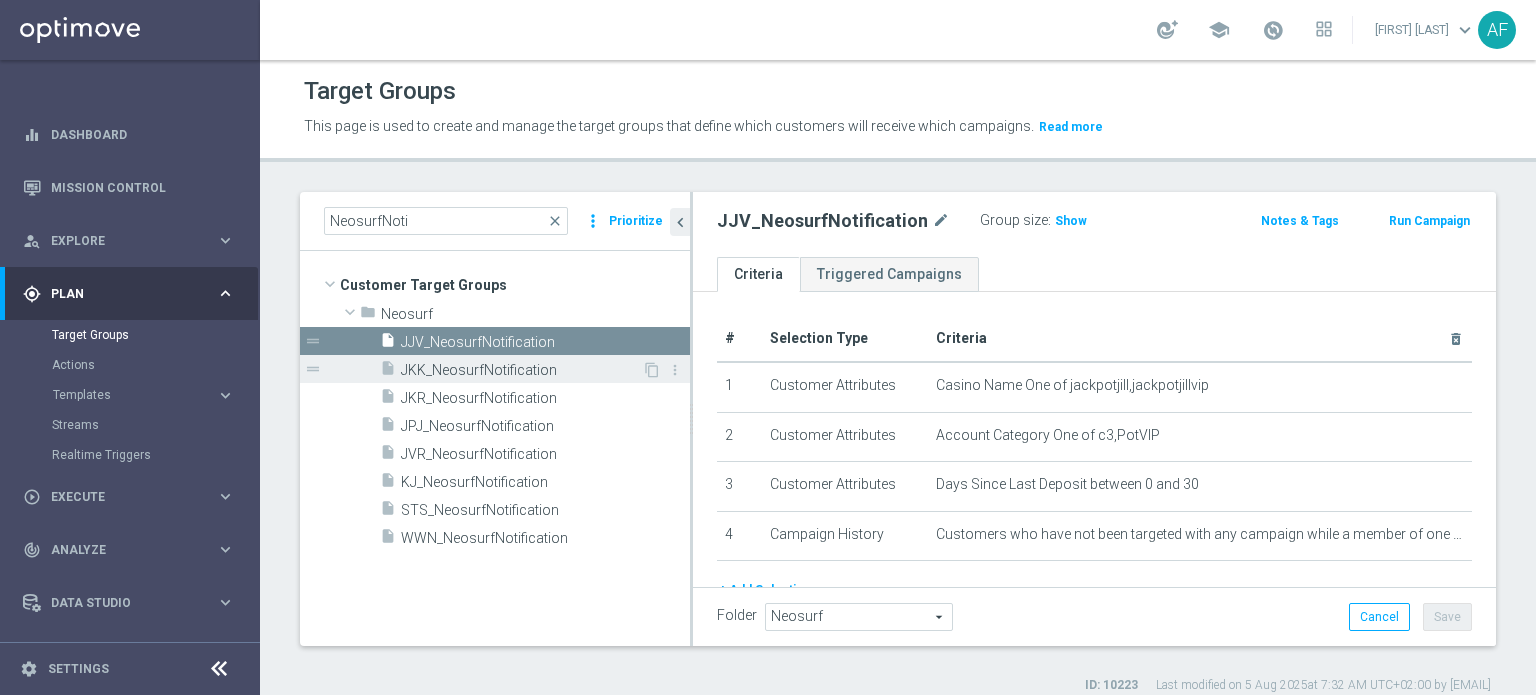 click on "[PROMO_NAME]" at bounding box center (521, 370) 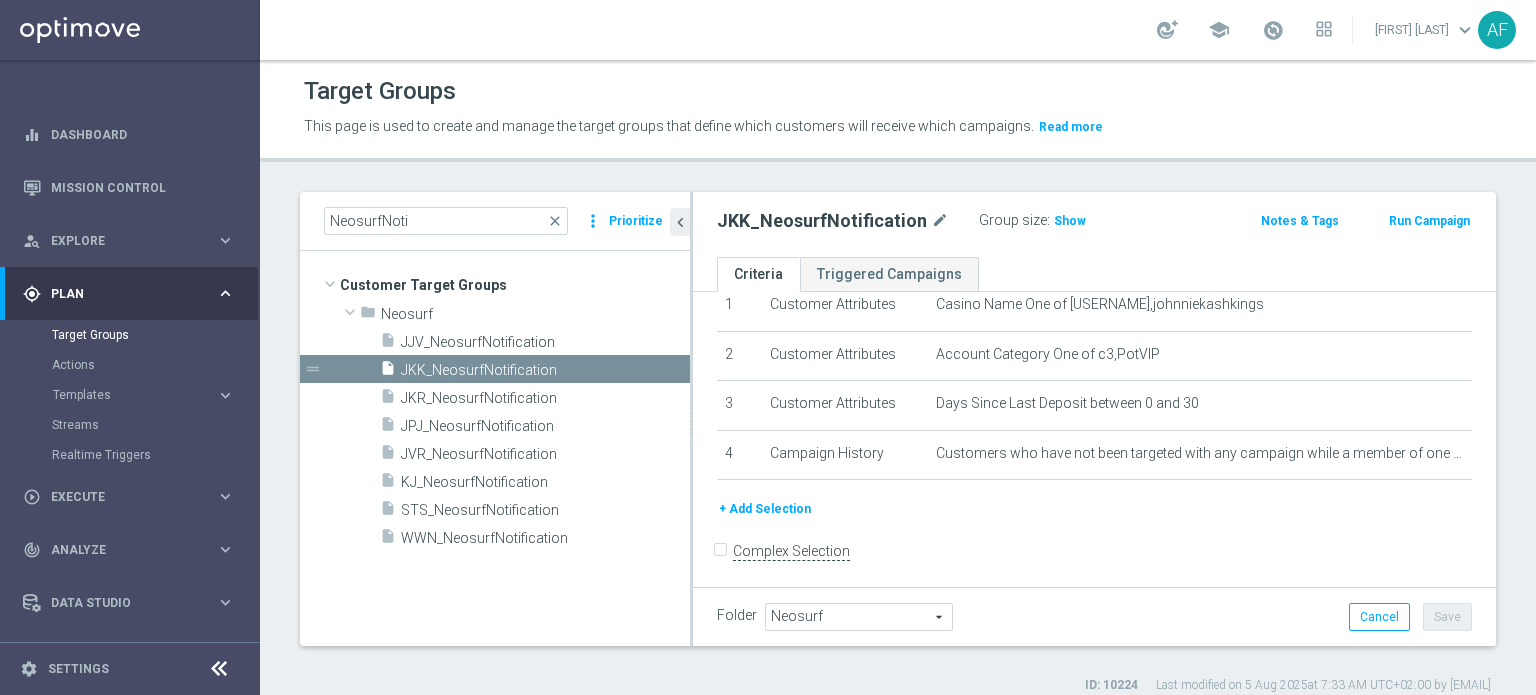 scroll, scrollTop: 0, scrollLeft: 0, axis: both 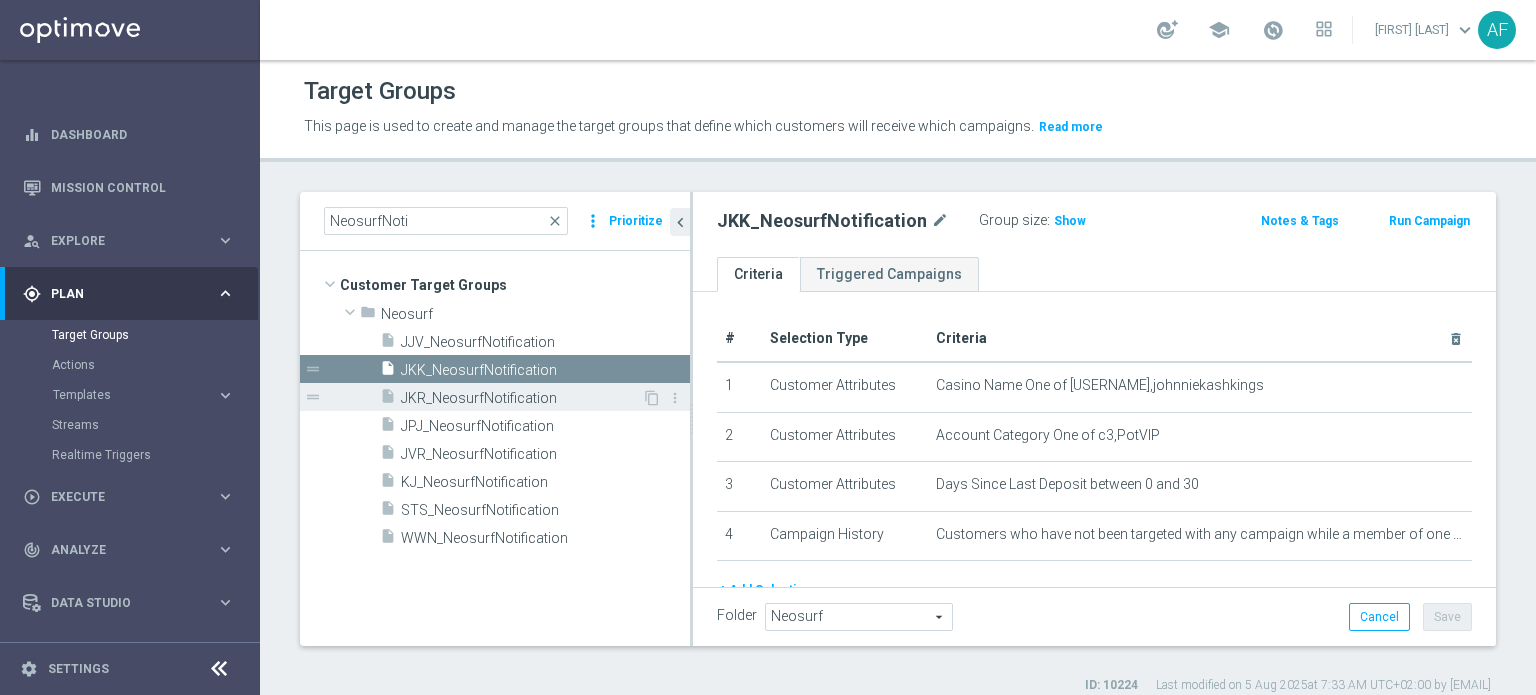 click on "JKR_NeosurfNotification" at bounding box center [521, 398] 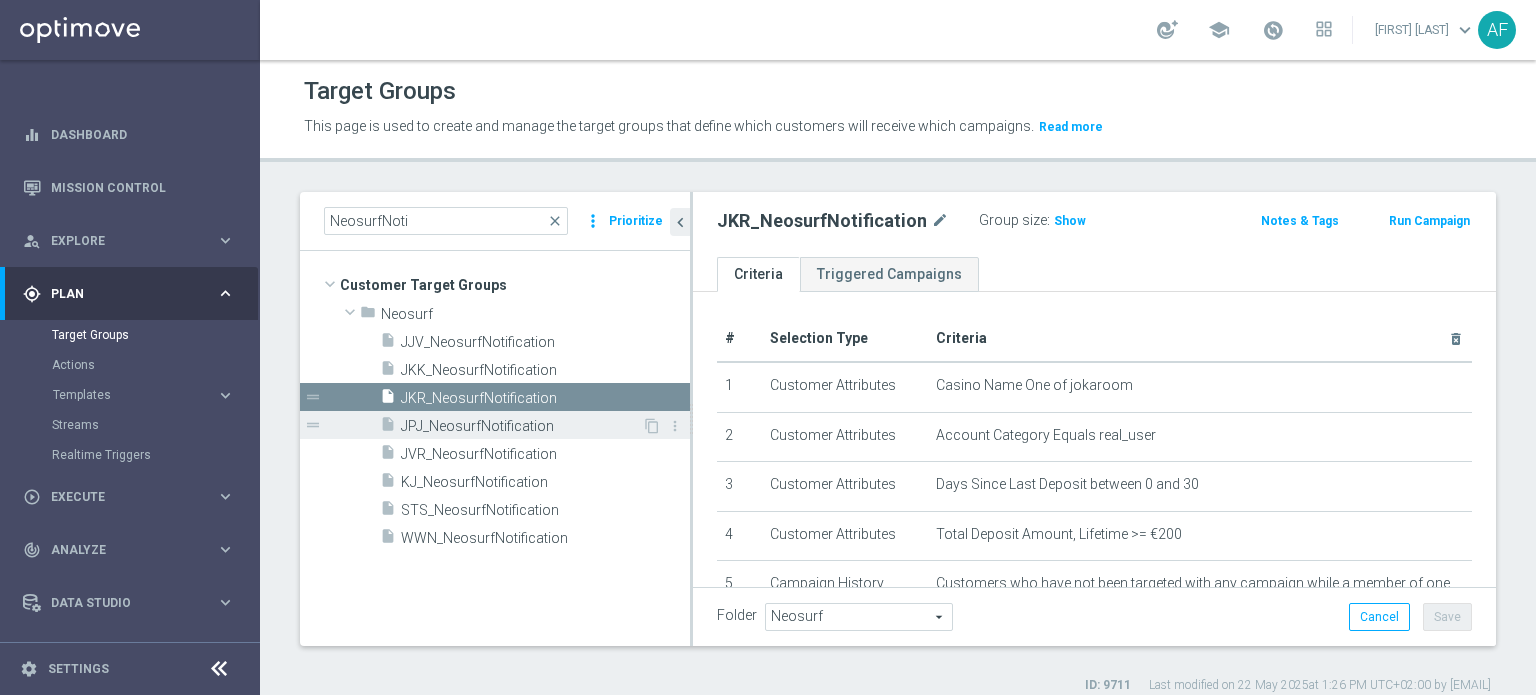 click on "[PROMO_NAME]" at bounding box center [521, 426] 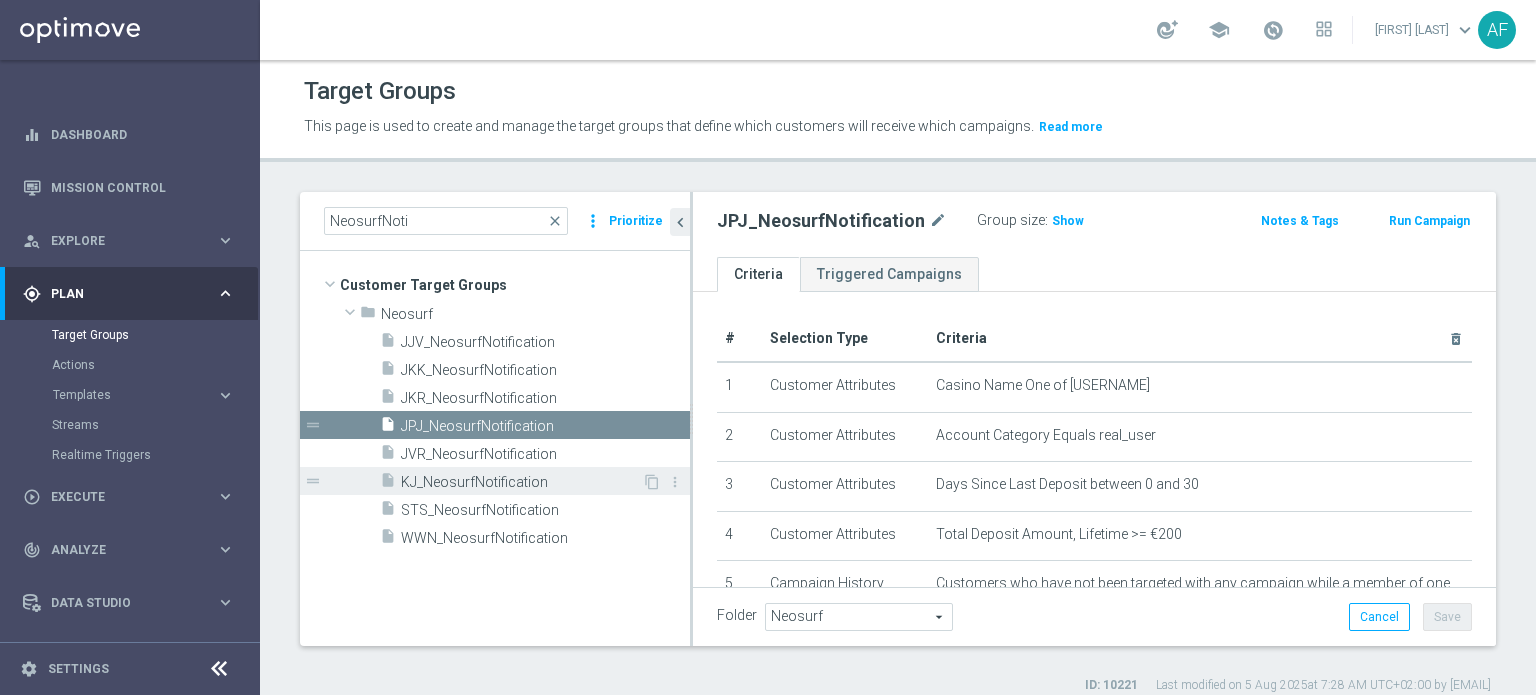 click on "insert_drive_file
KJ_NeosurfNotification" at bounding box center [511, 481] 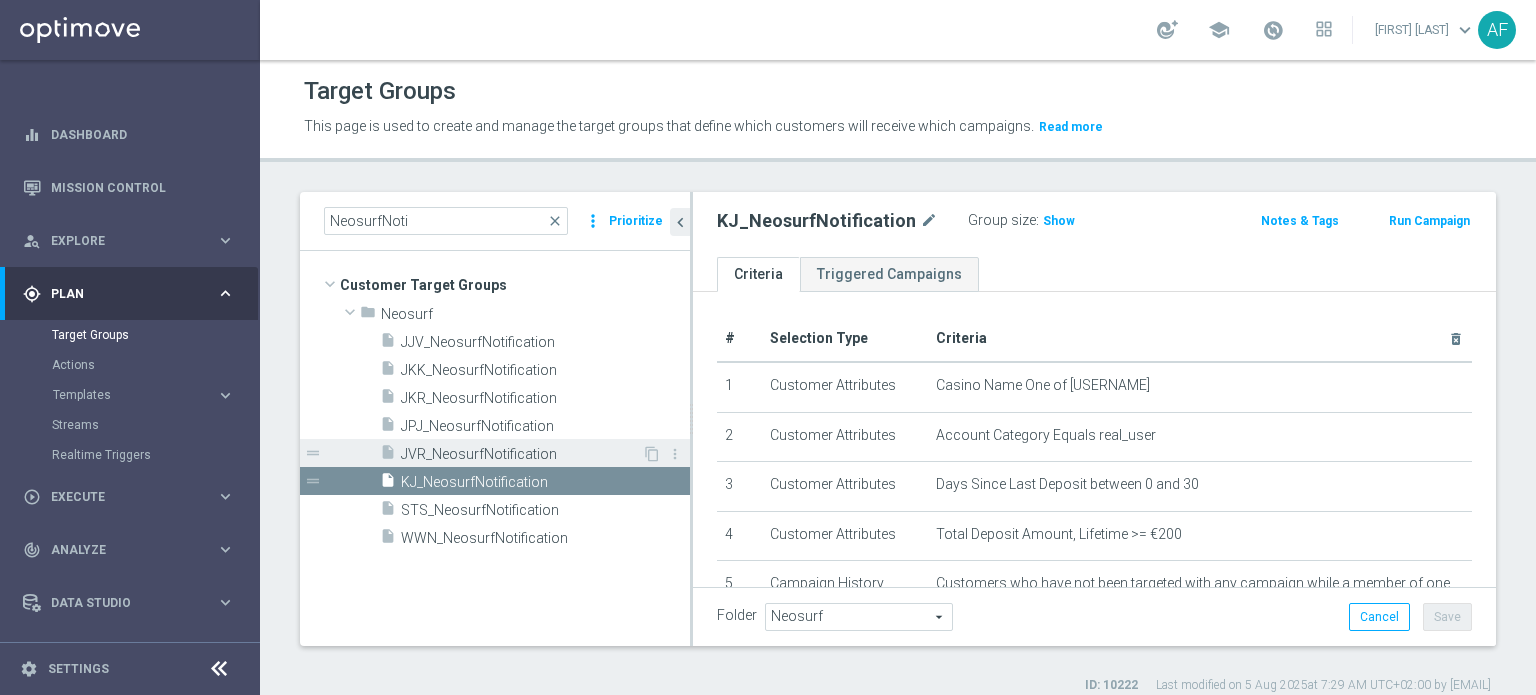click on "JVR_NeosurfNotification" at bounding box center (521, 454) 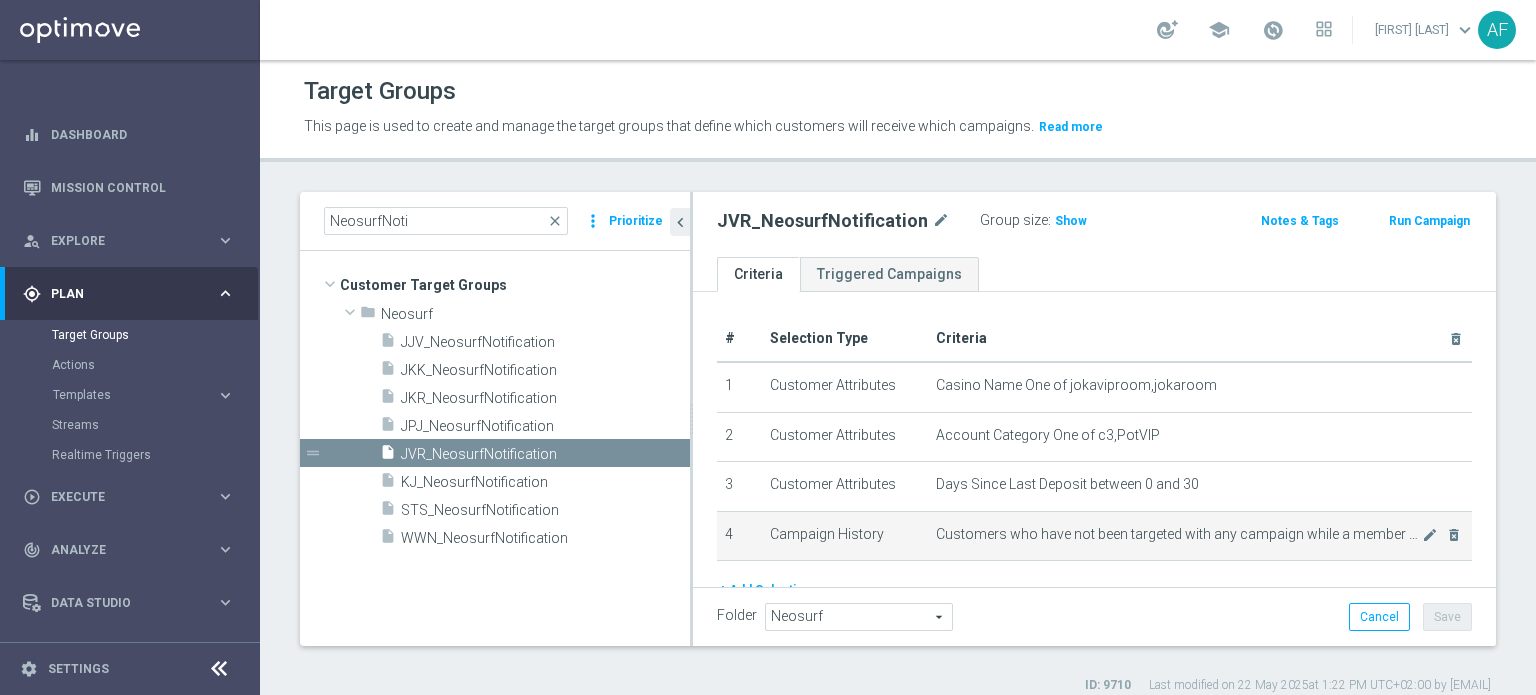 scroll, scrollTop: 81, scrollLeft: 0, axis: vertical 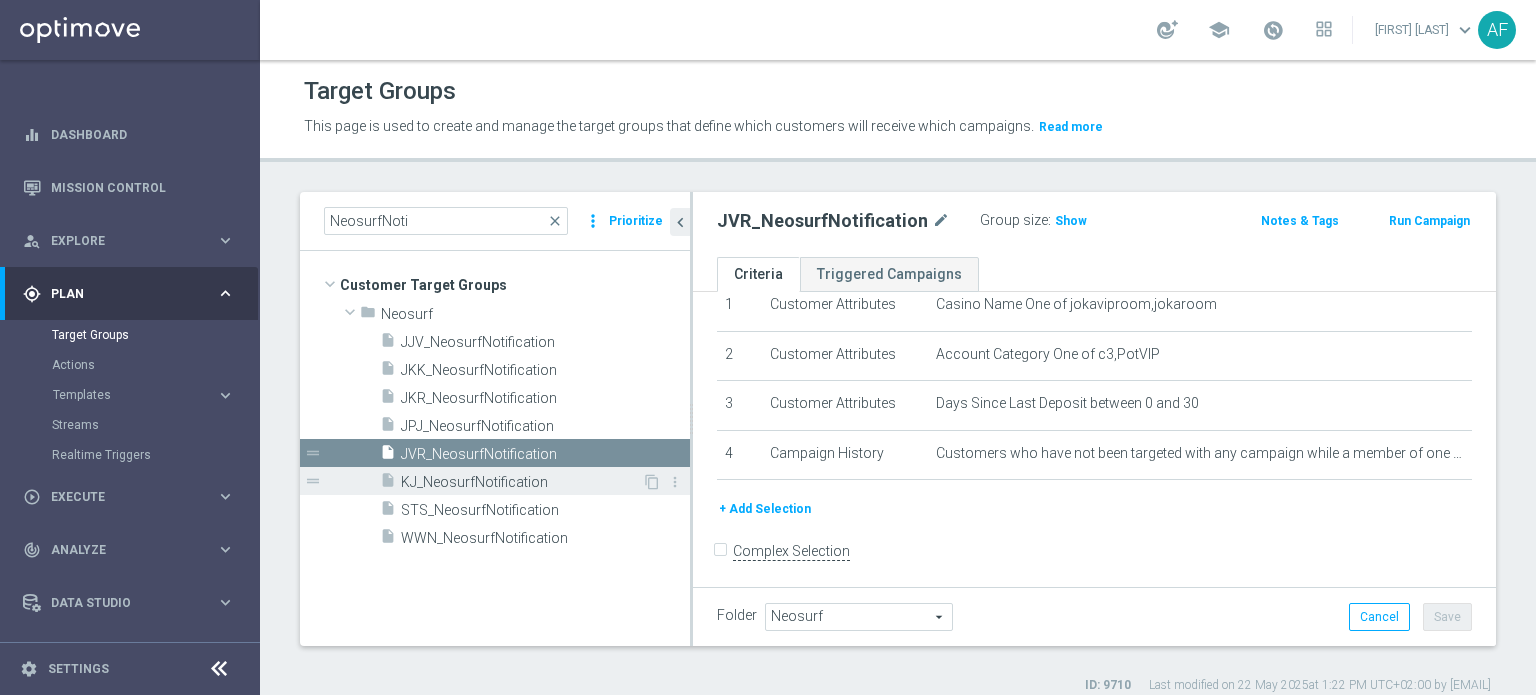 click on "[PROMO_NAME]" at bounding box center [521, 482] 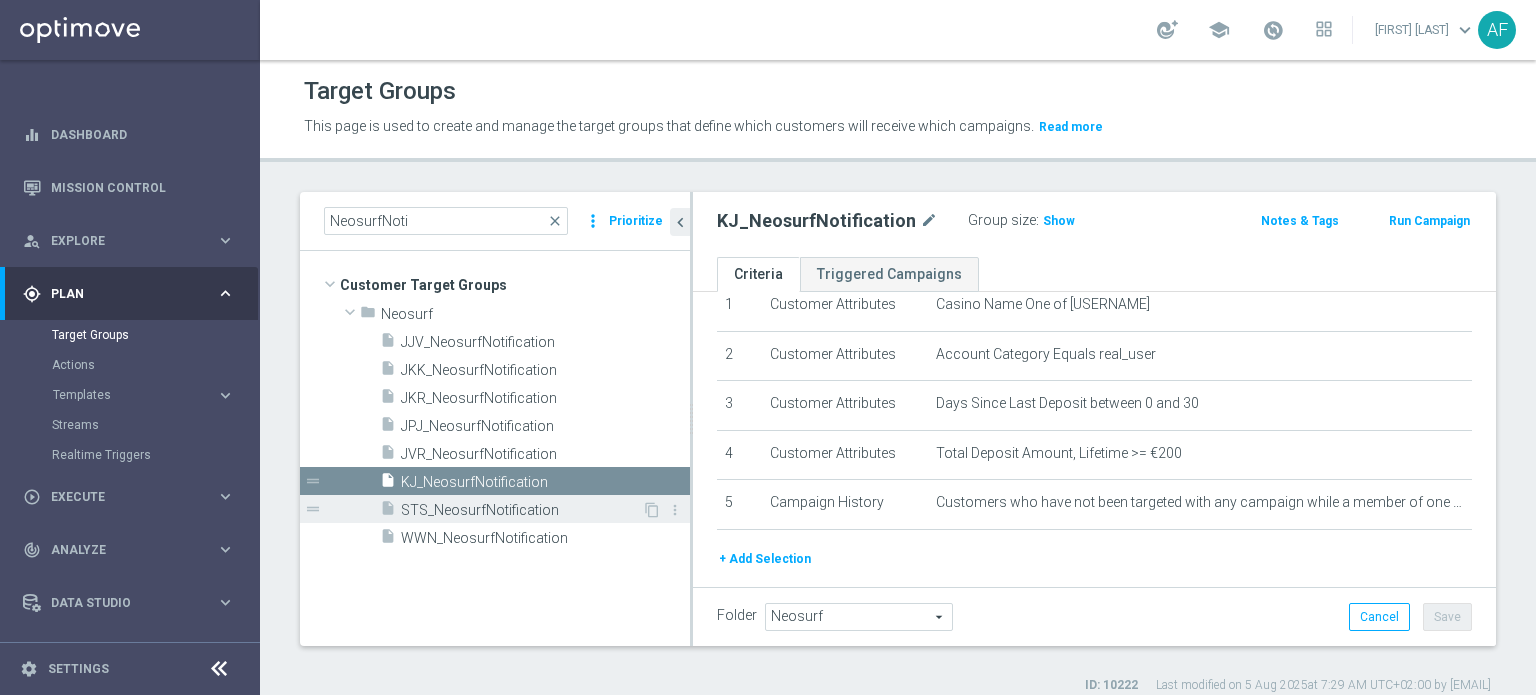 click on "[PROMO_NAME]" at bounding box center (521, 510) 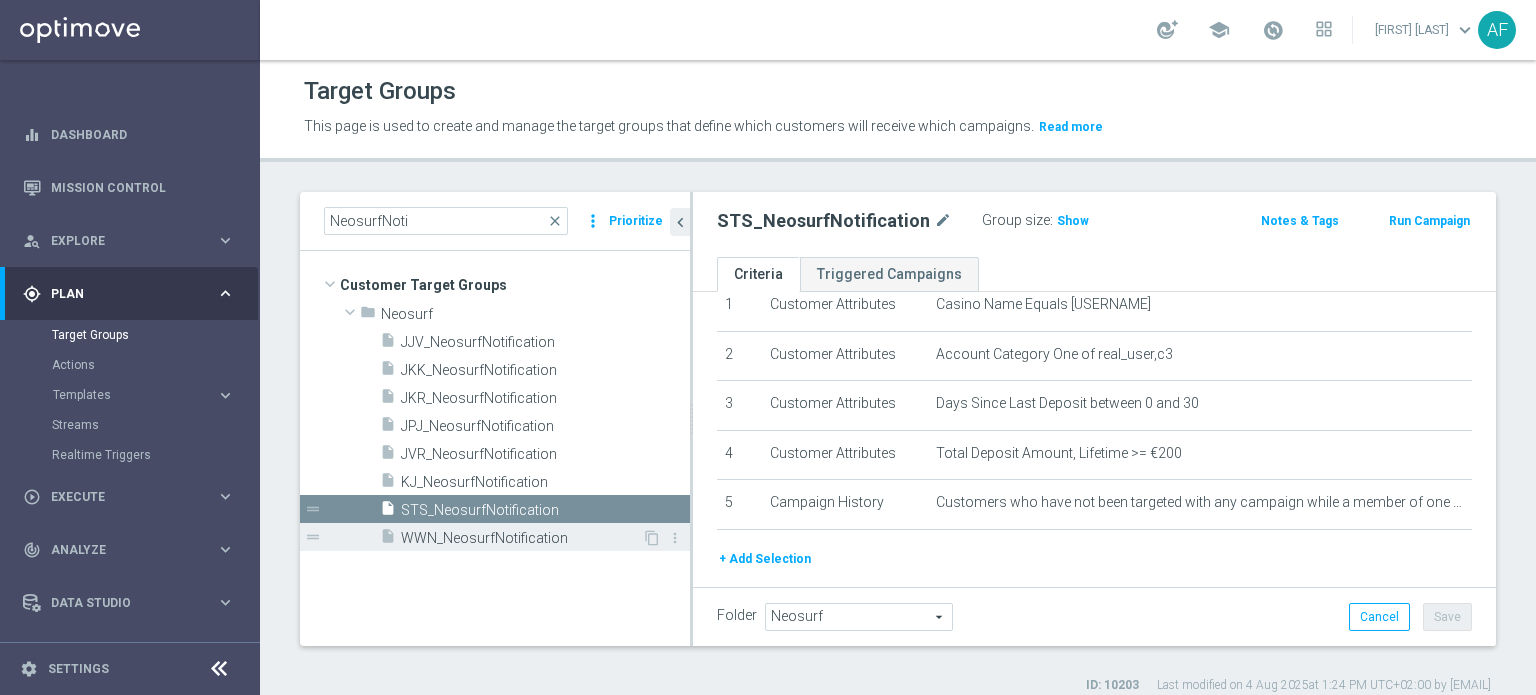 click on "[PROMO_NAME]" at bounding box center [521, 538] 